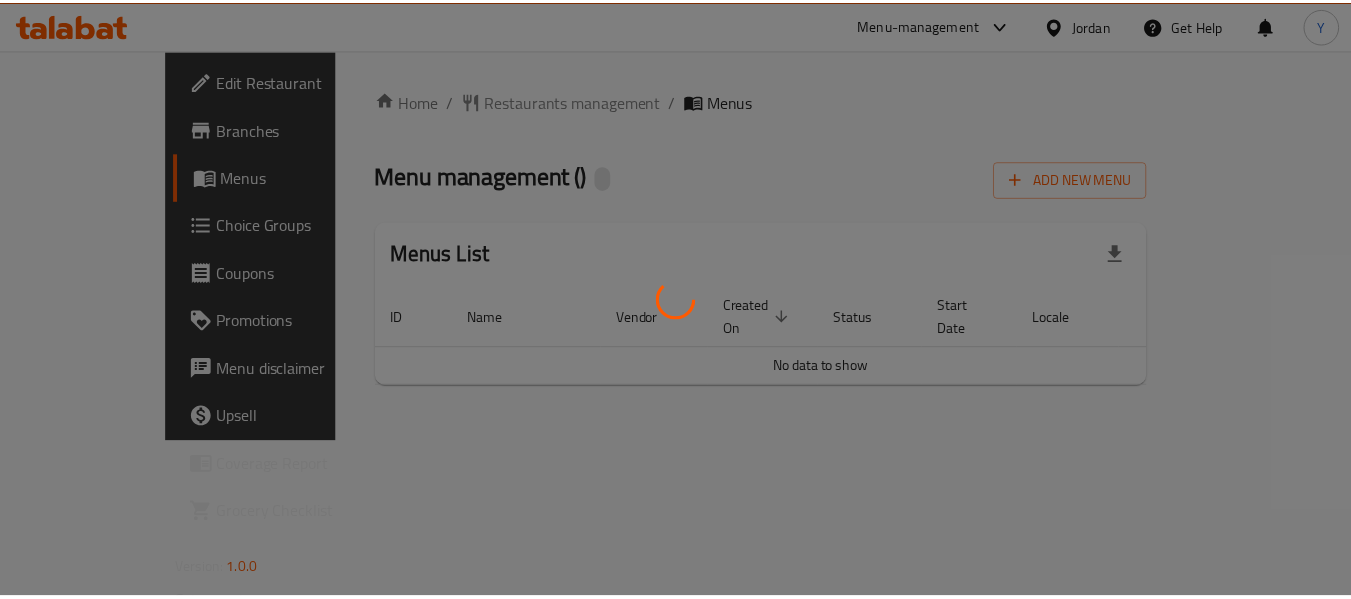 scroll, scrollTop: 0, scrollLeft: 0, axis: both 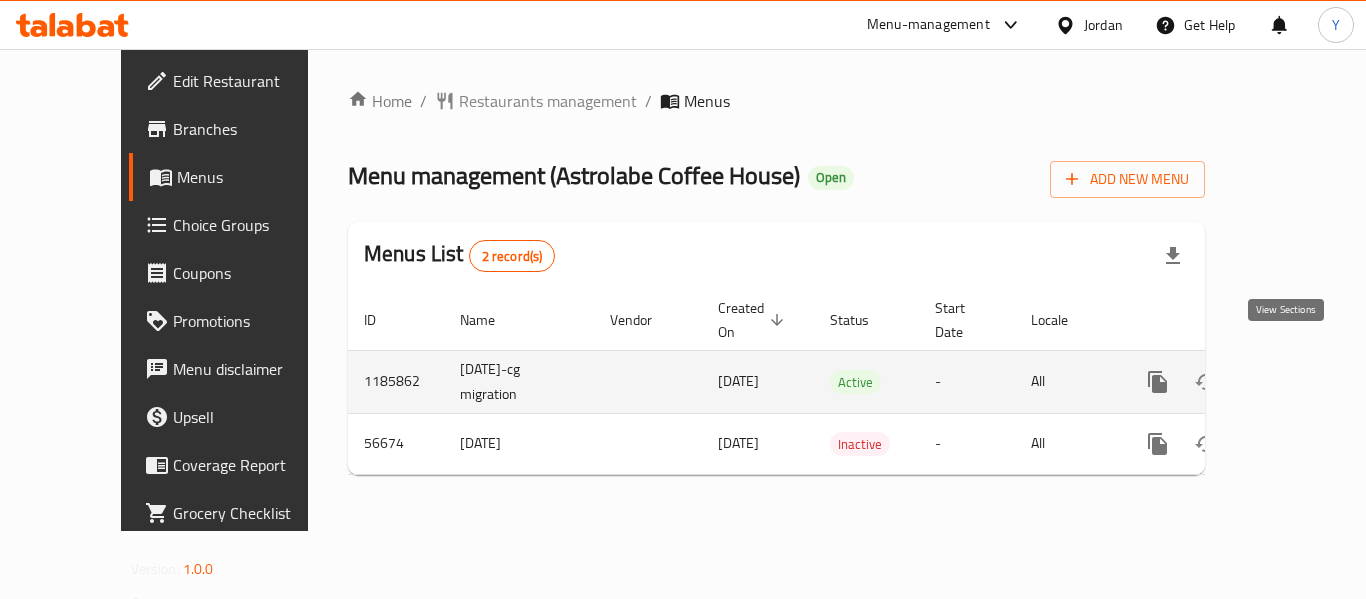 click 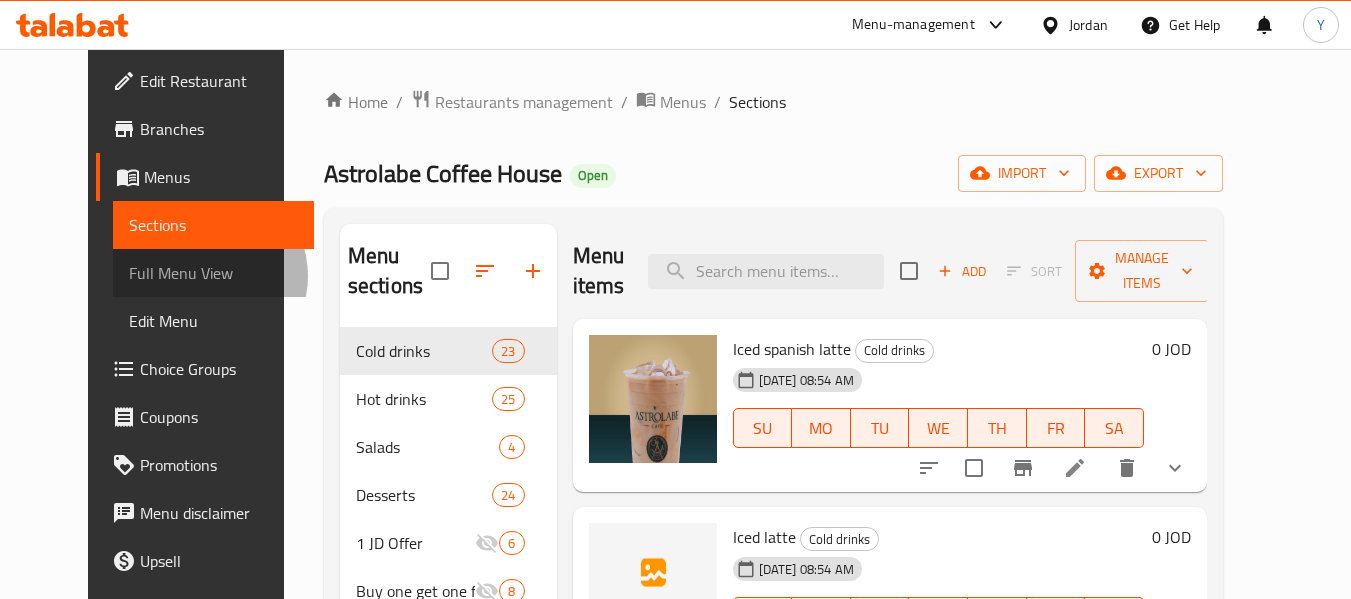 click on "Full Menu View" at bounding box center (213, 273) 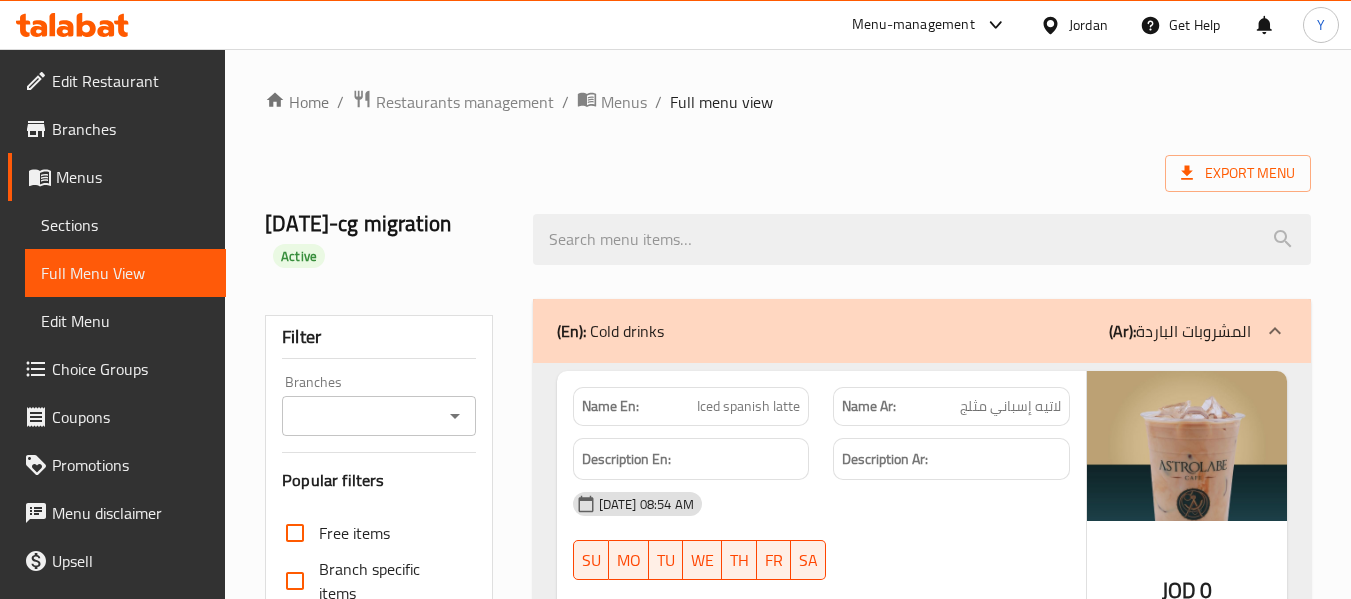 scroll, scrollTop: 524, scrollLeft: 0, axis: vertical 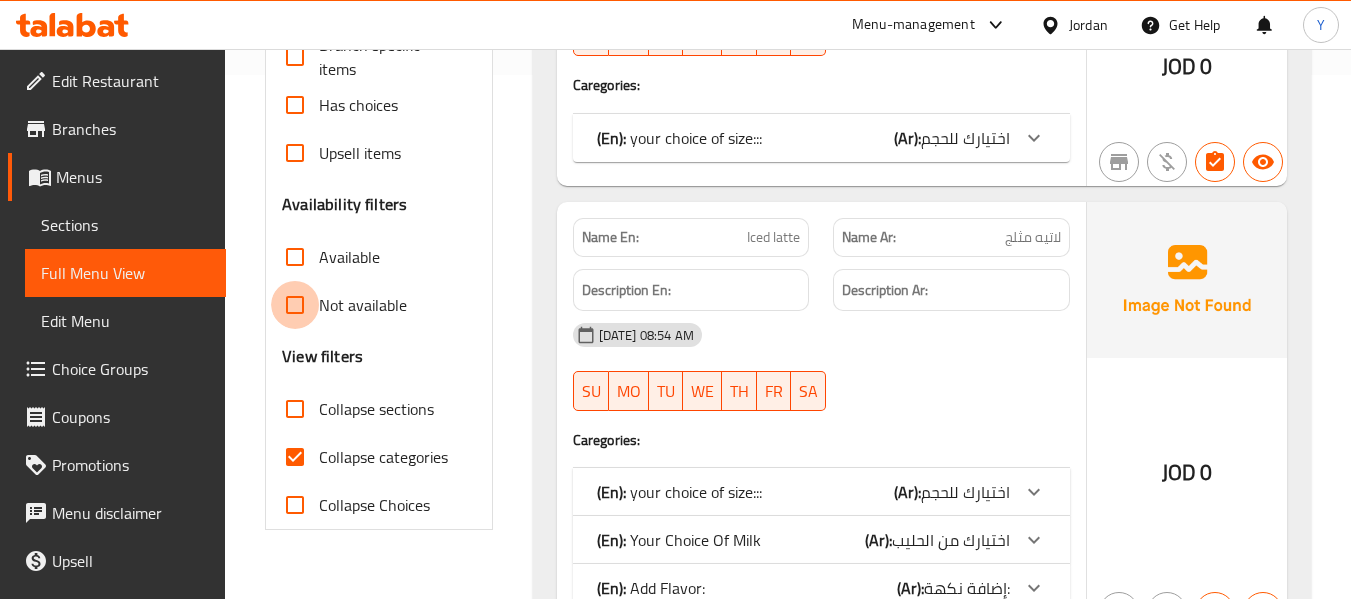 click on "Not available" at bounding box center (295, 305) 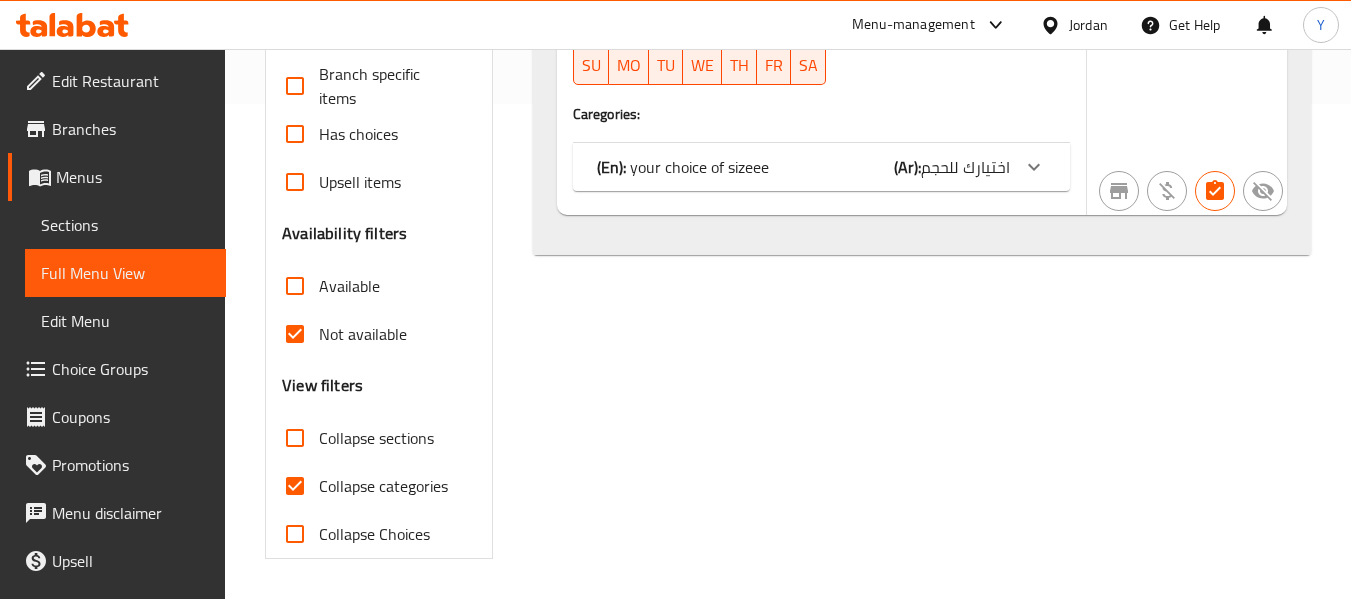 scroll, scrollTop: 495, scrollLeft: 0, axis: vertical 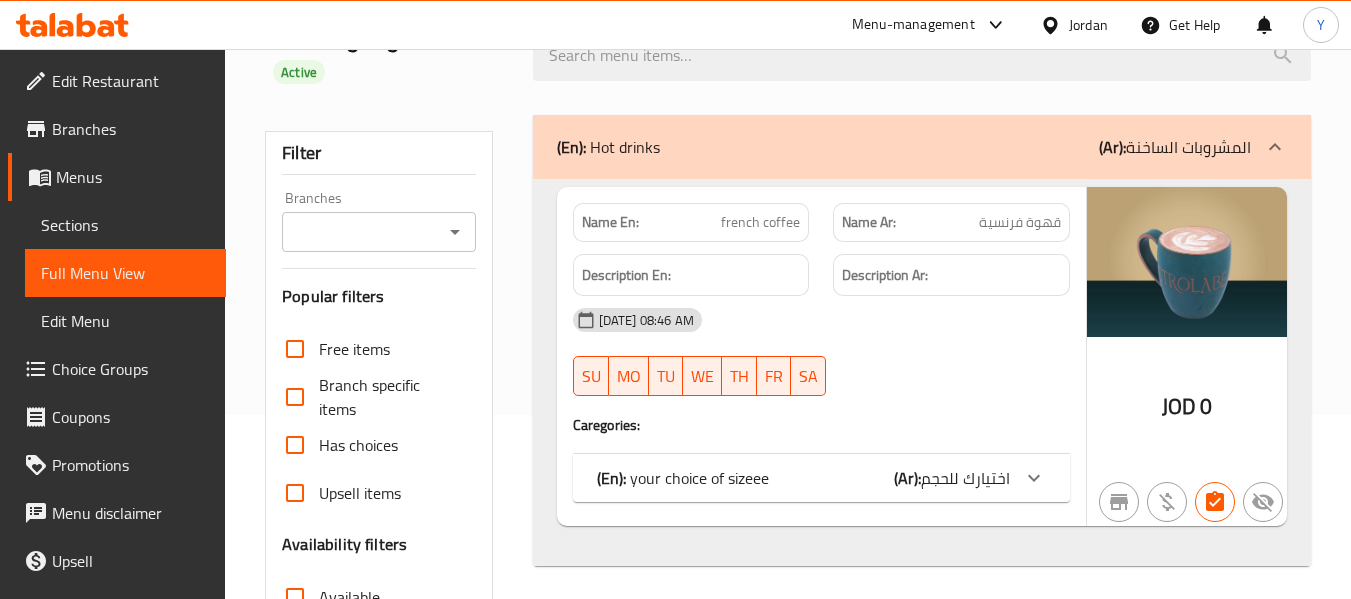 click on "Branches" at bounding box center [378, 232] 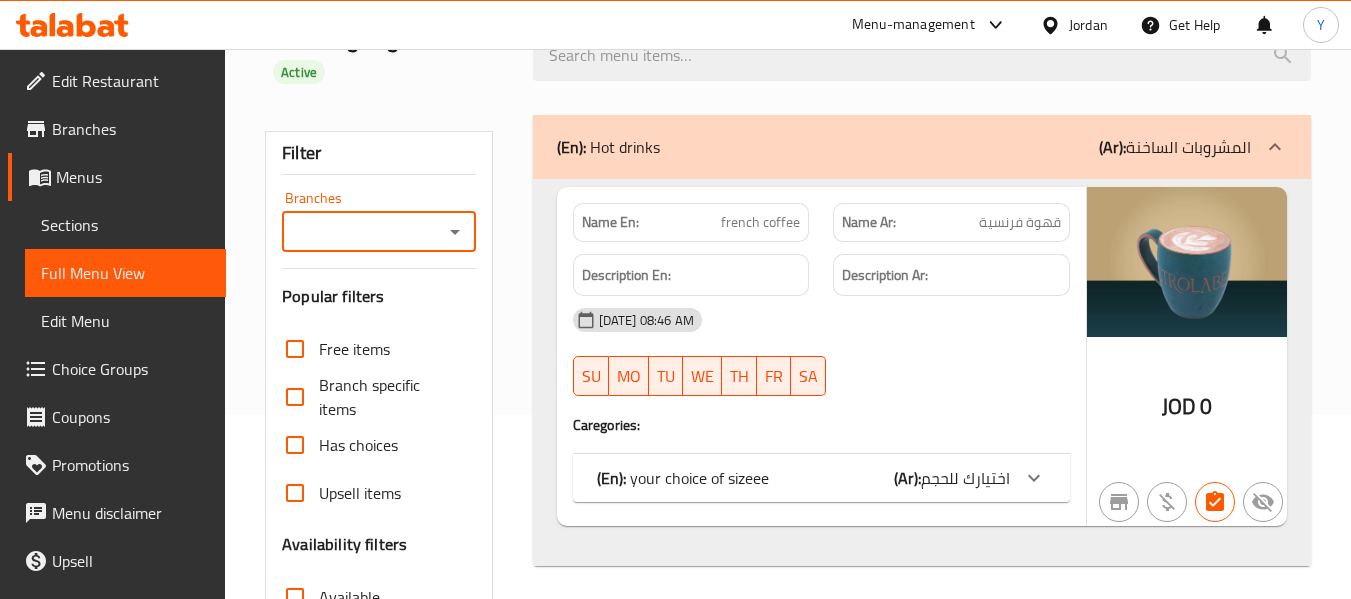 click 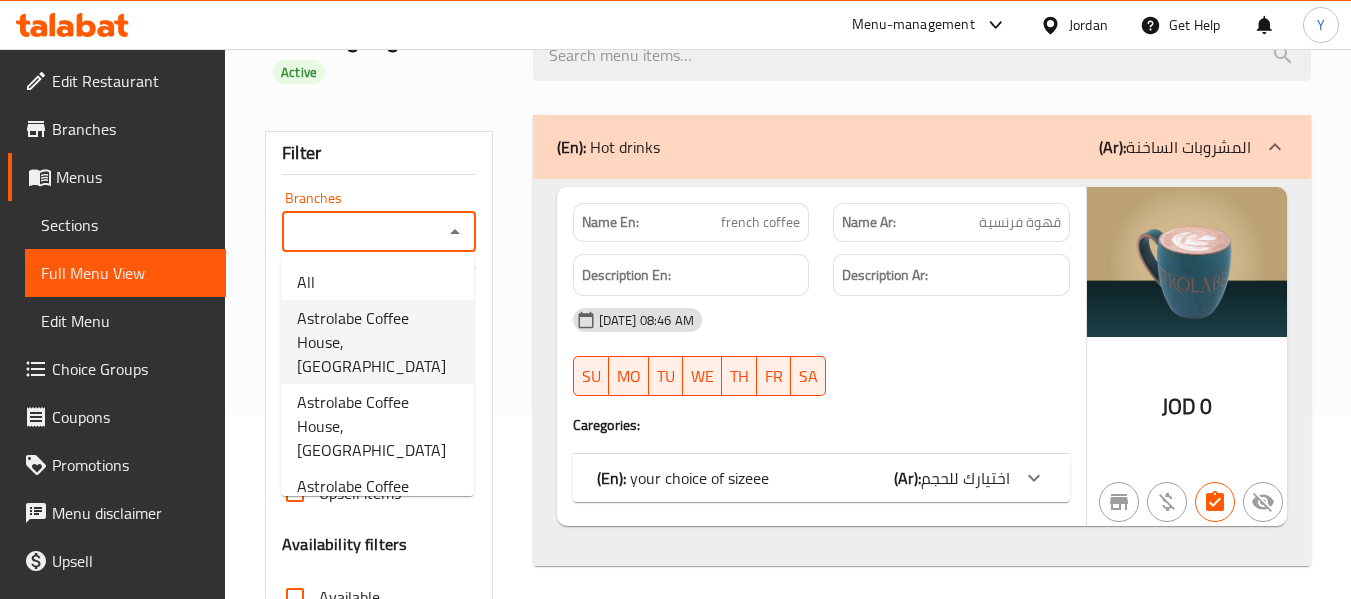 click on "Astrolabe Coffee House, Abdali Mall" at bounding box center (377, 342) 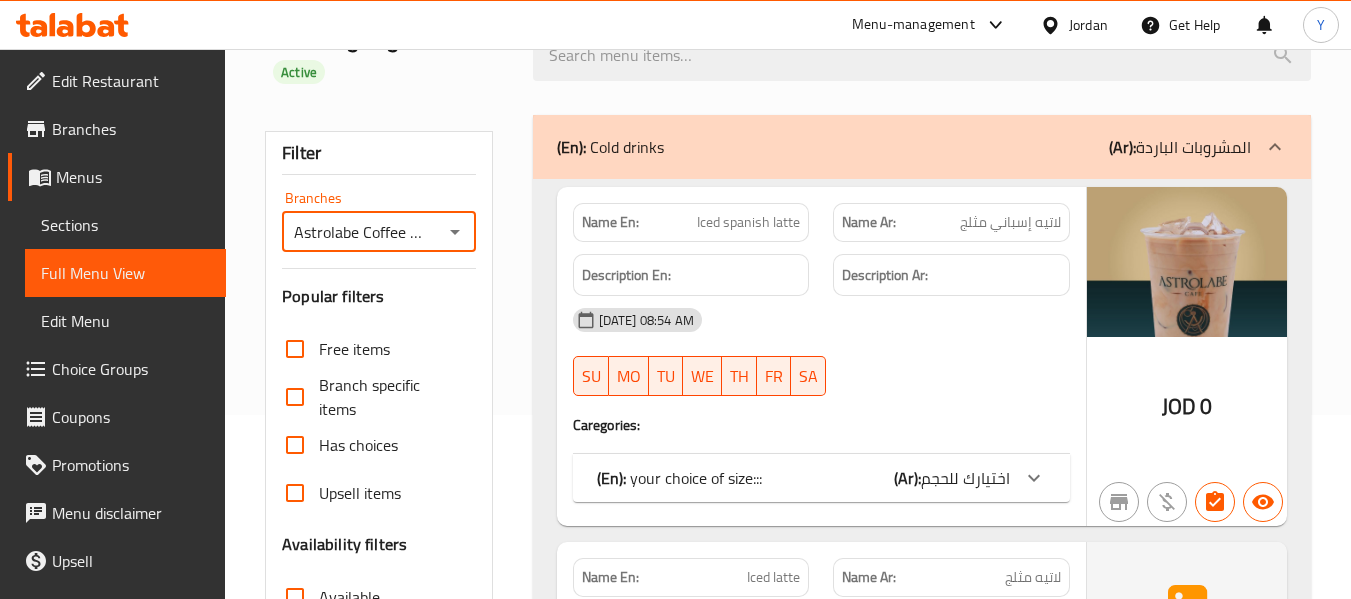 scroll, scrollTop: 708, scrollLeft: 0, axis: vertical 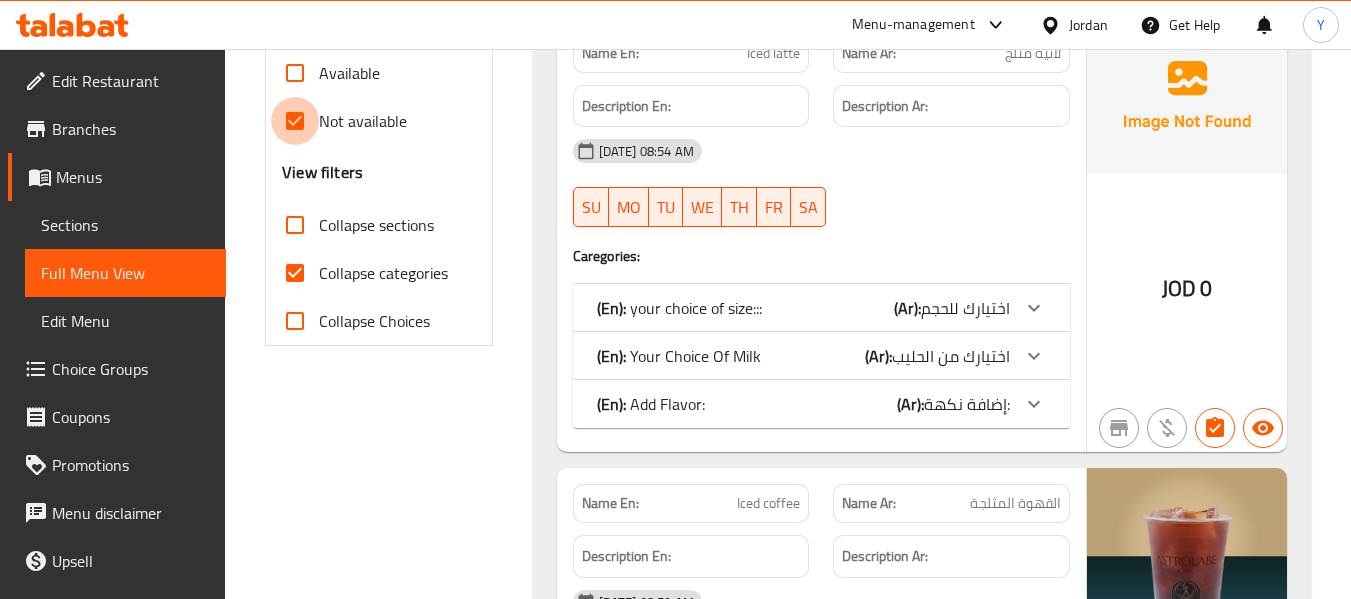 click on "Not available" at bounding box center (295, 121) 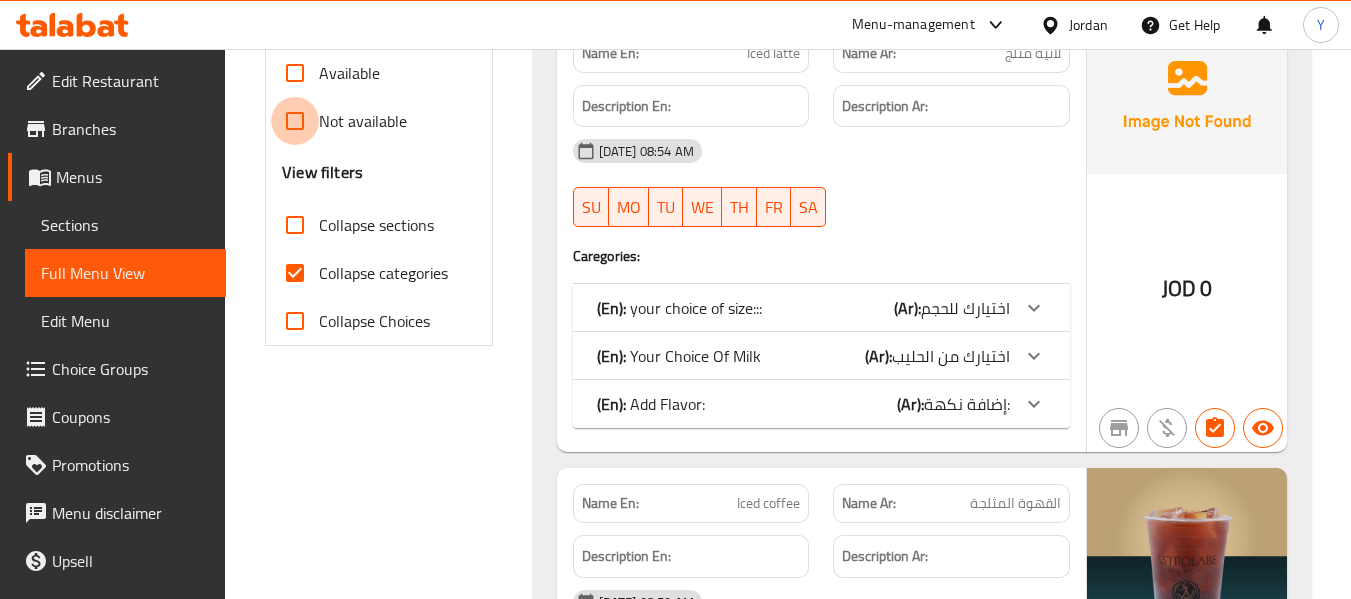 click on "Not available" at bounding box center (295, 121) 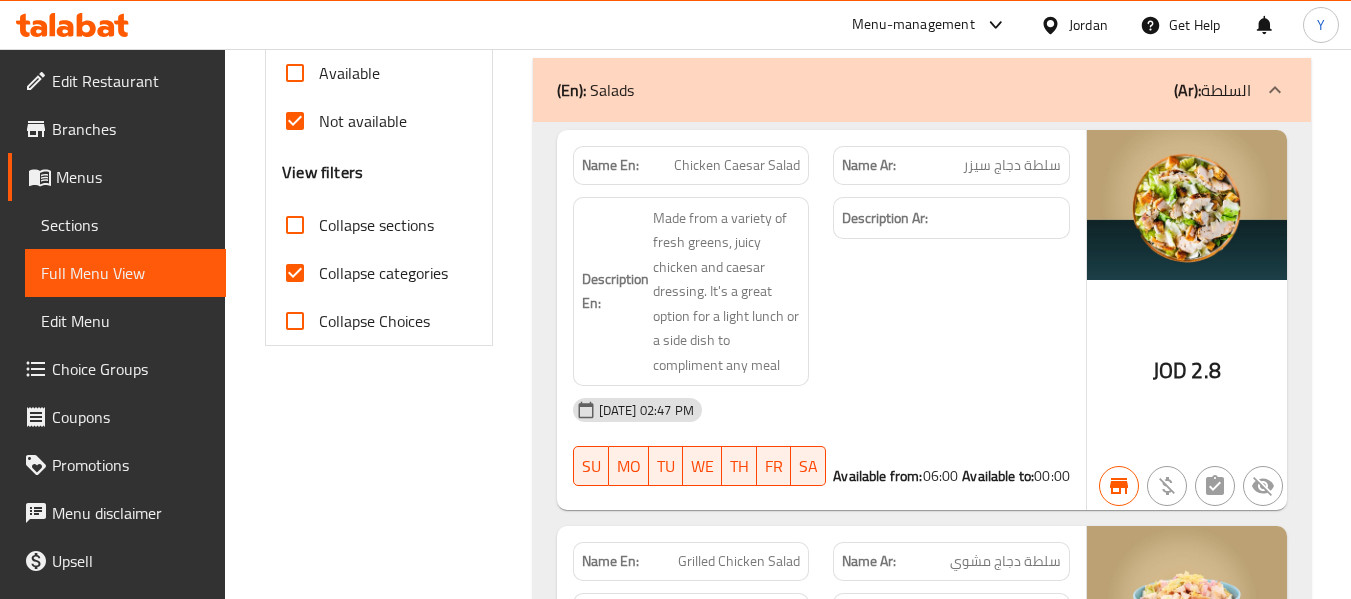 click on "Name En:" at bounding box center (610, -302) 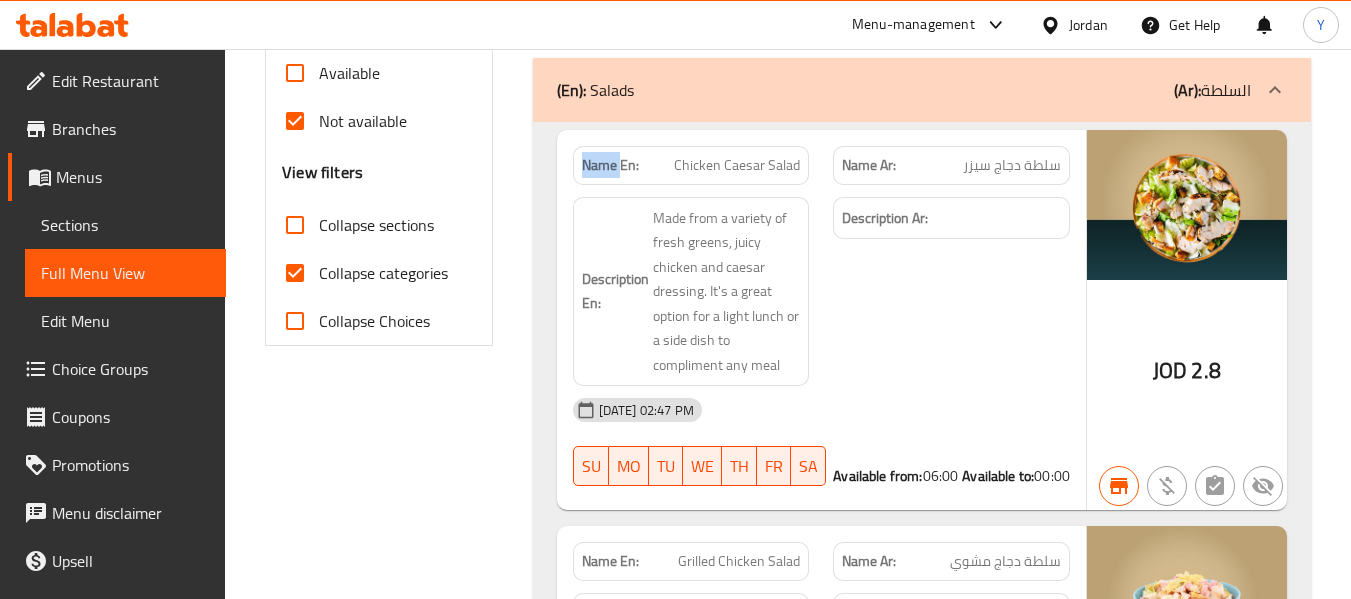 click on "Name En:" at bounding box center [610, -302] 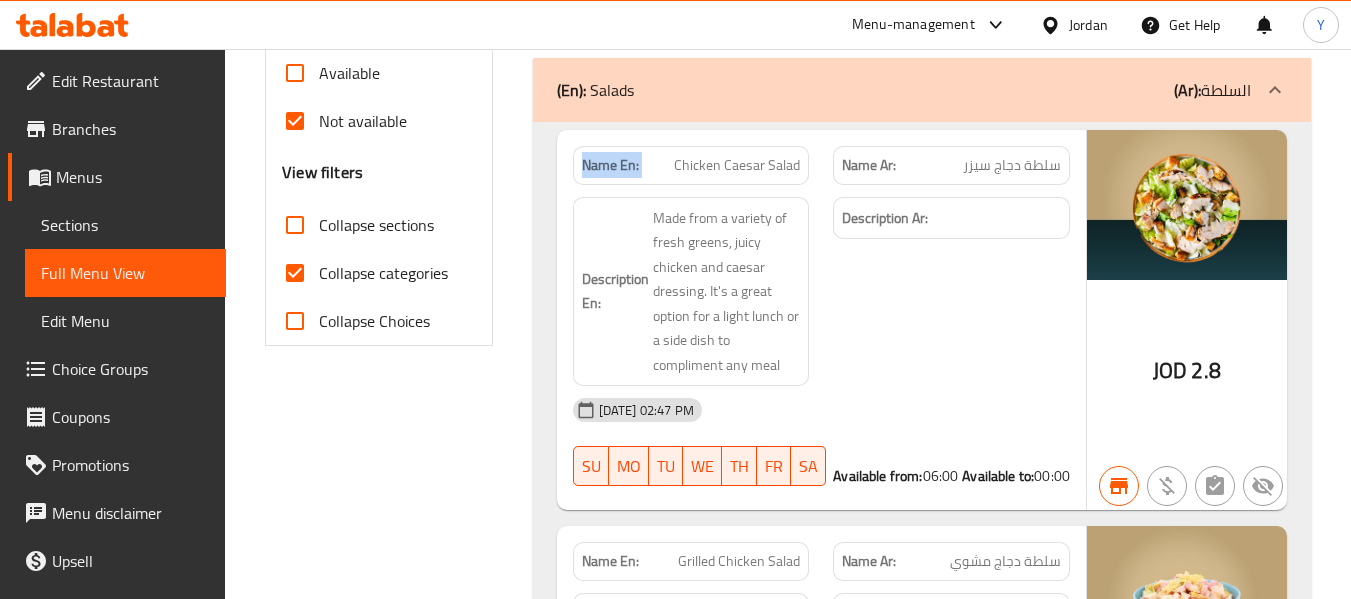 click on "Name En:" at bounding box center [610, -302] 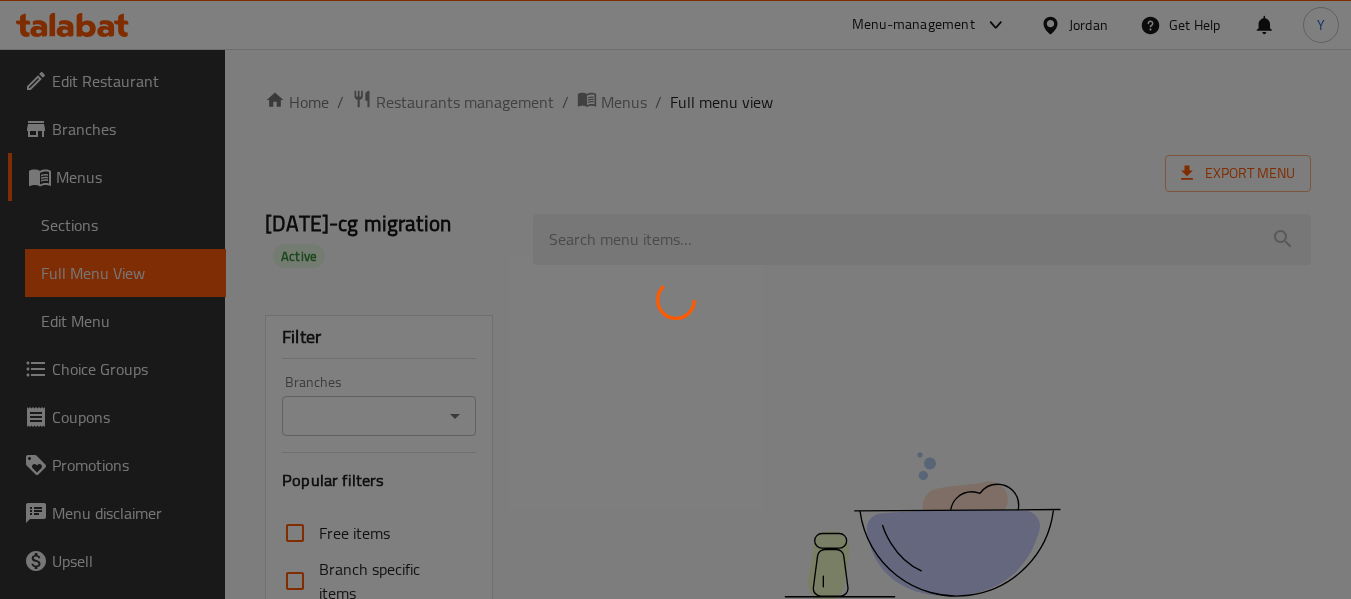 scroll, scrollTop: 0, scrollLeft: 0, axis: both 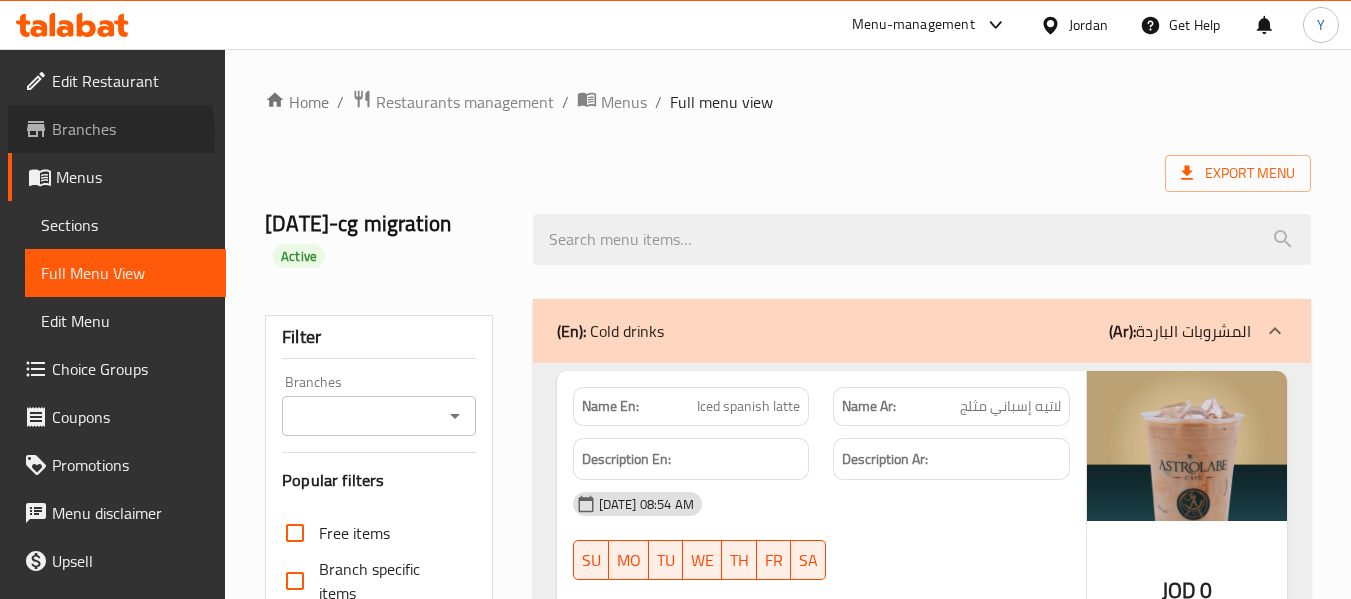 click at bounding box center (38, 129) 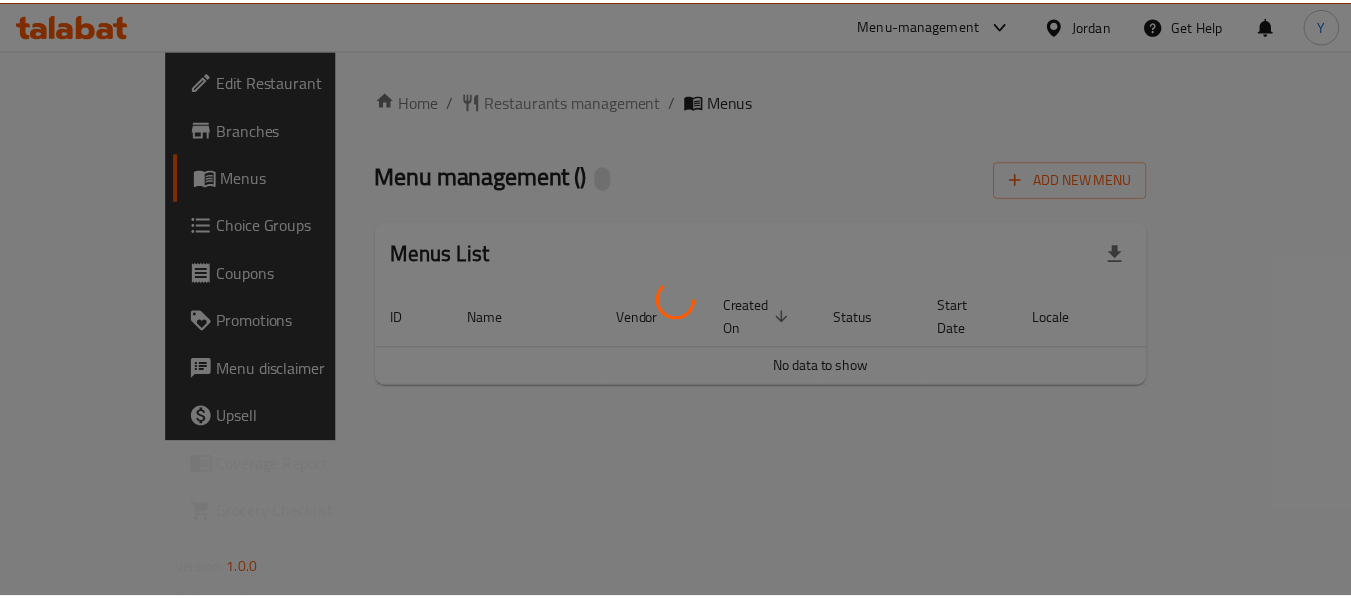 scroll, scrollTop: 0, scrollLeft: 0, axis: both 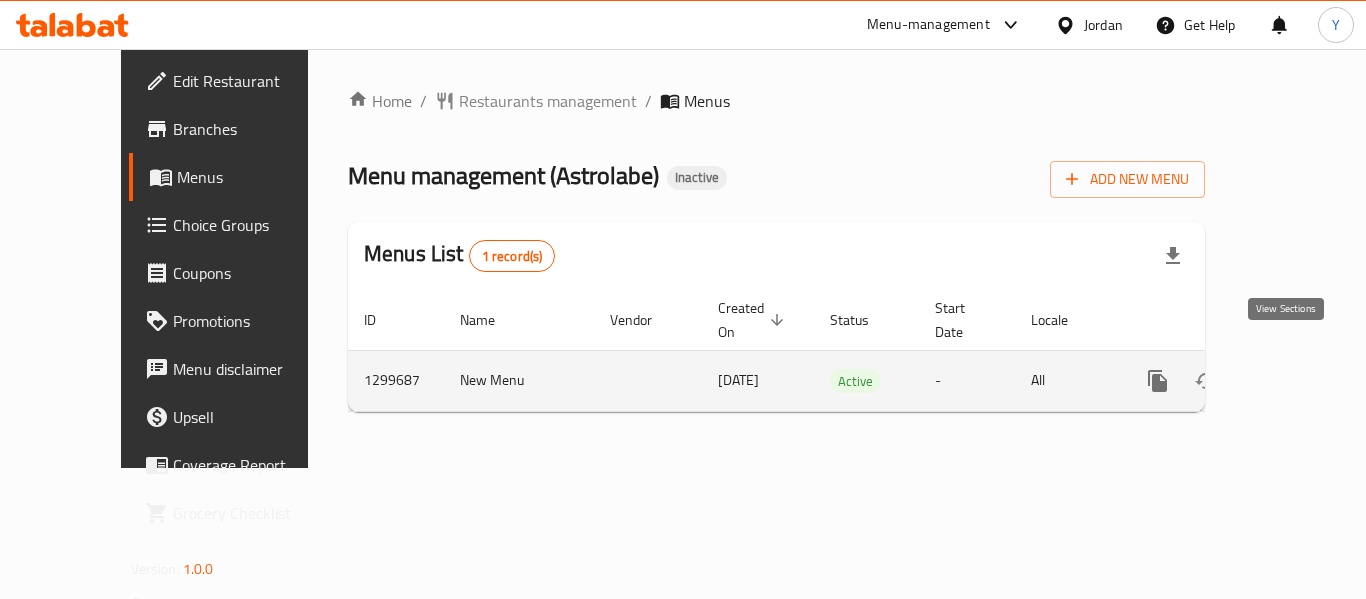 click 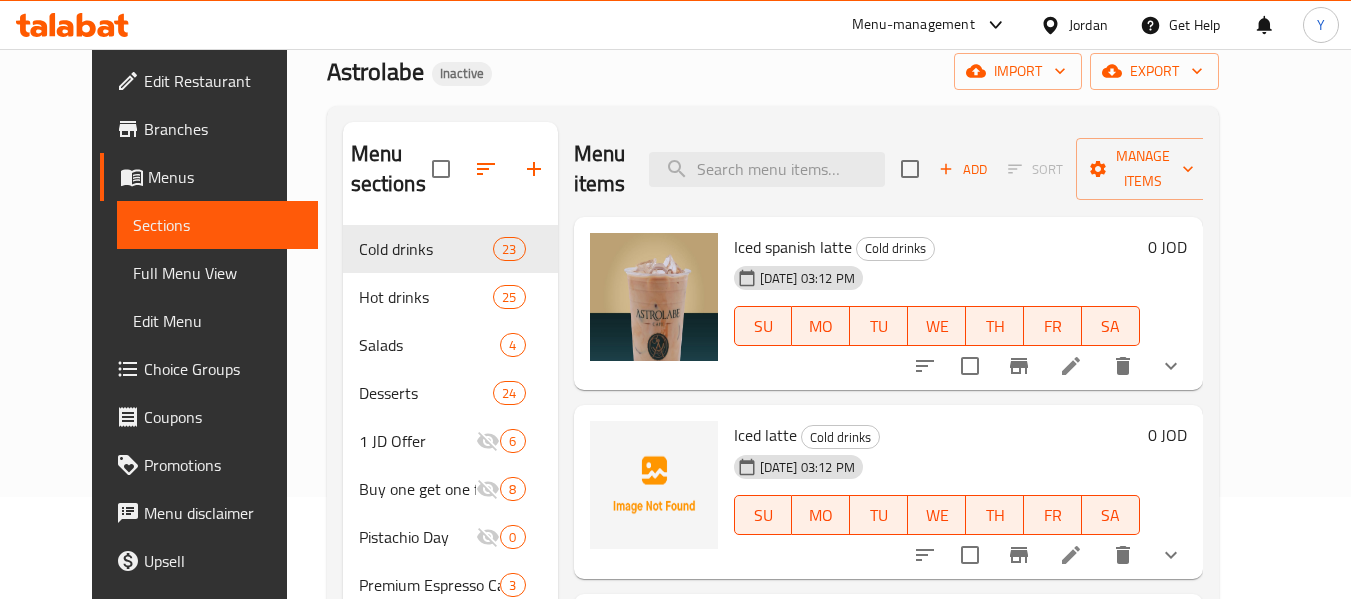scroll, scrollTop: 100, scrollLeft: 0, axis: vertical 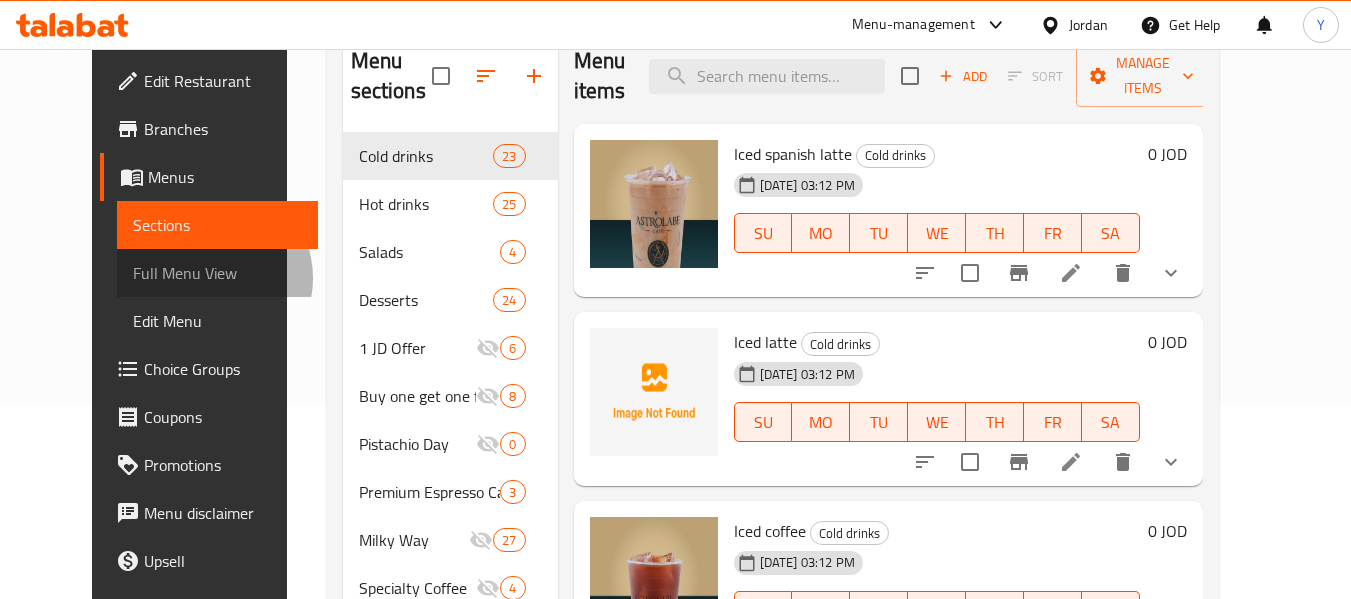 click on "Full Menu View" at bounding box center [217, 273] 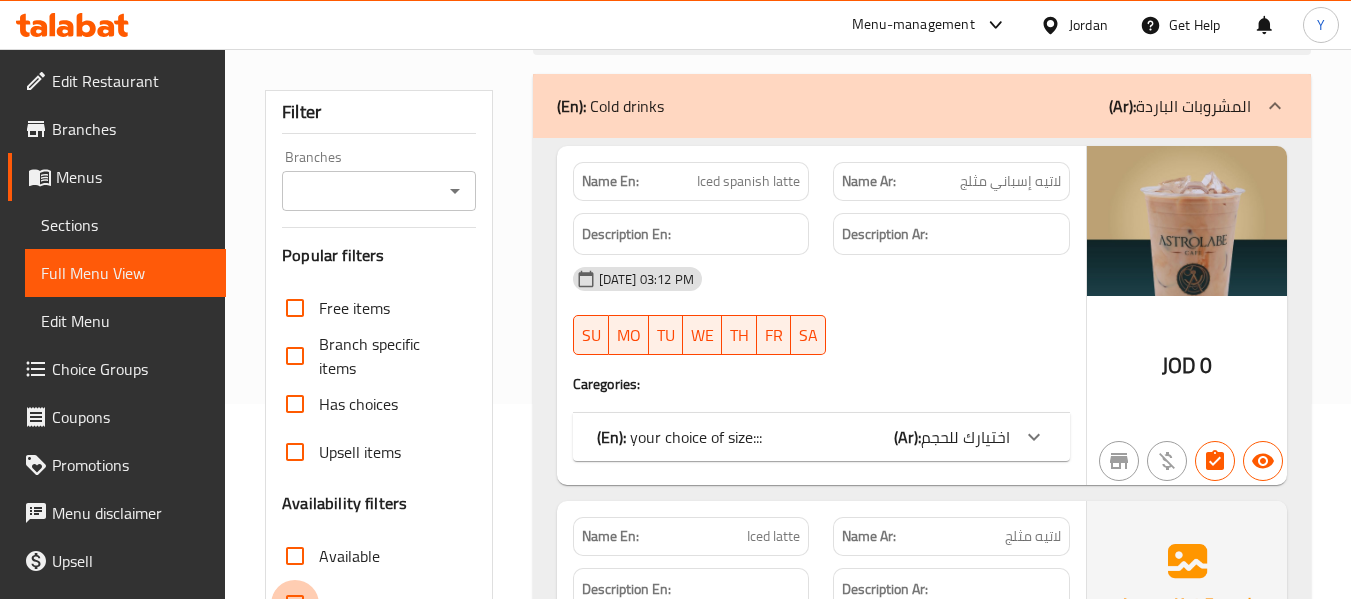 click on "Not available" at bounding box center (295, 604) 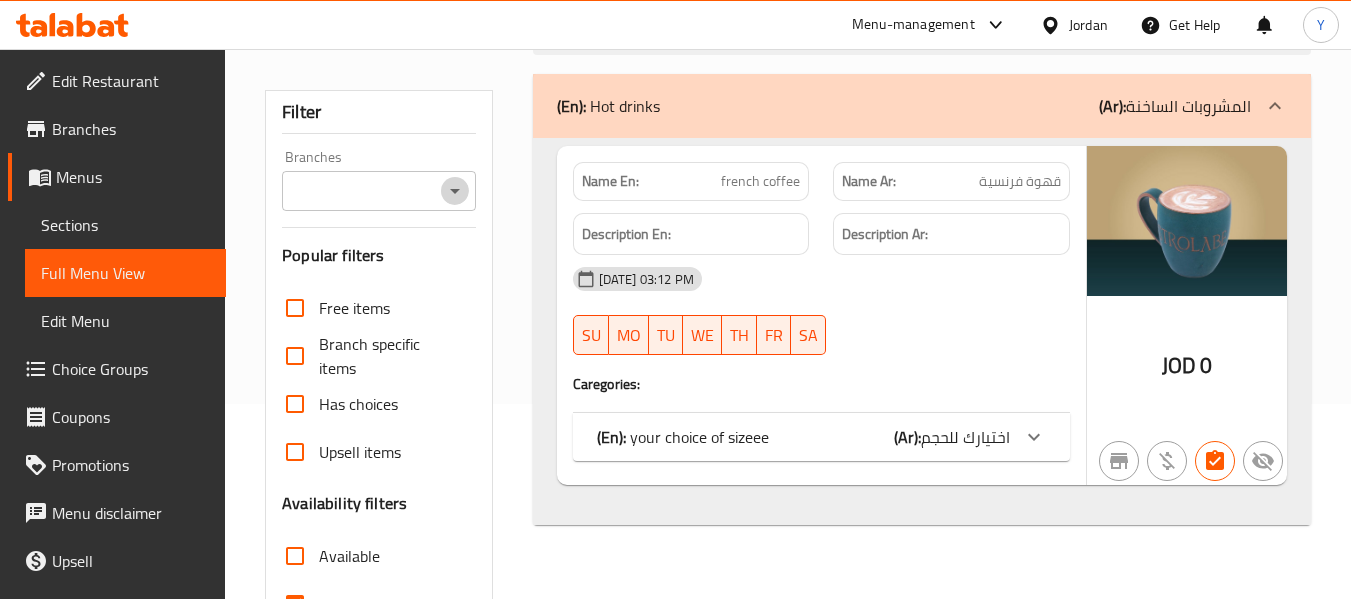 click 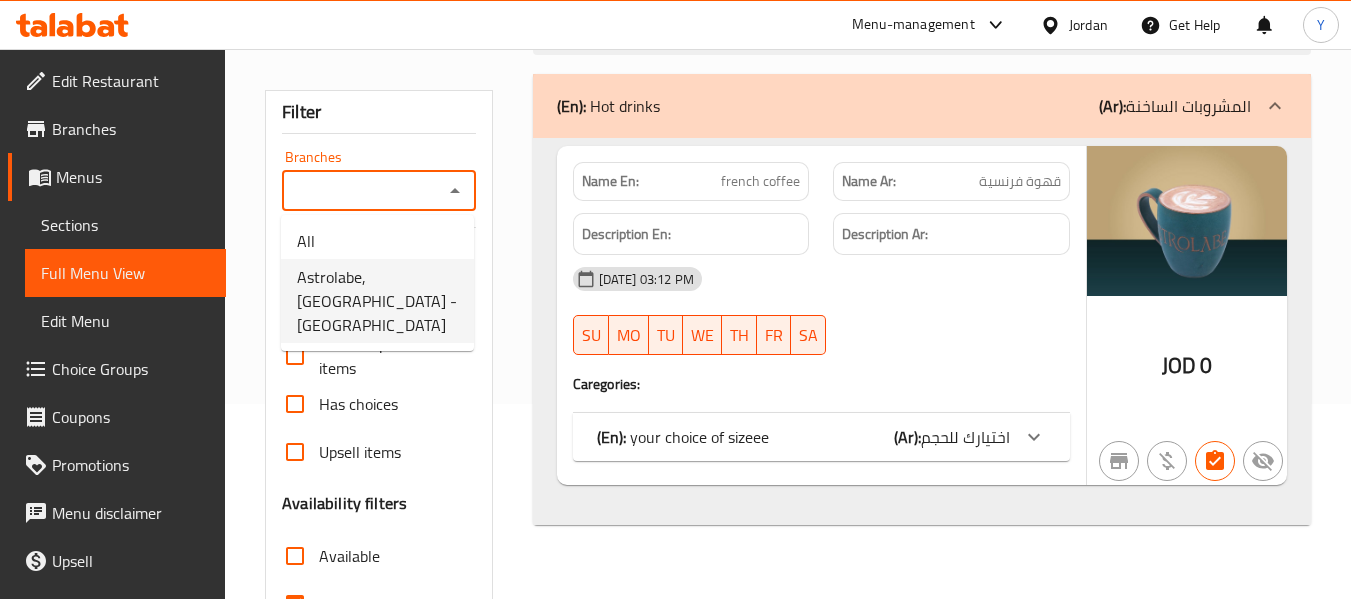 click on "Astrolabe, Airport Road - Madaba Bridge" at bounding box center [377, 301] 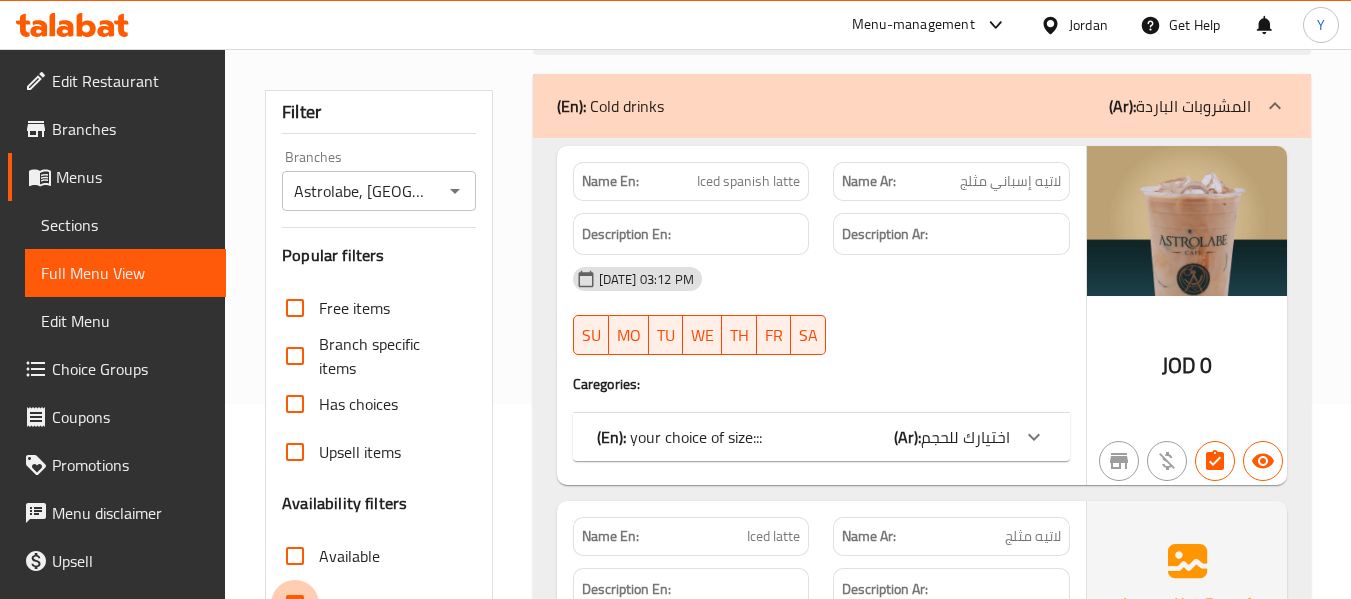 click on "Not available" at bounding box center (295, 604) 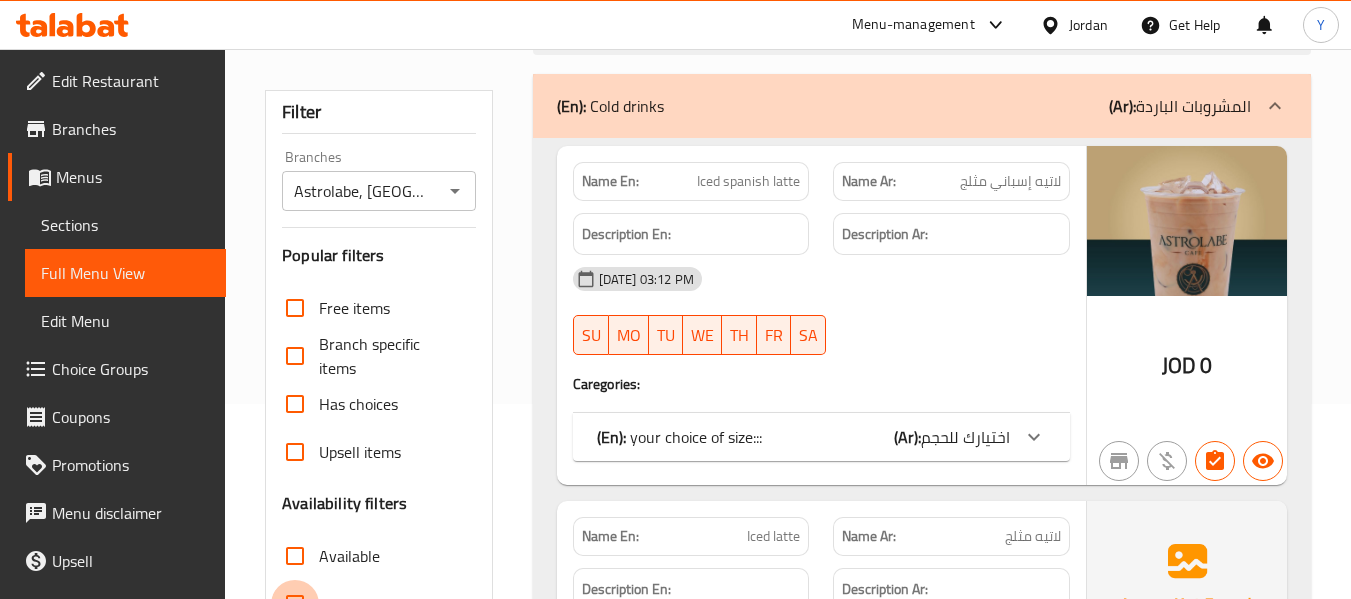click on "Not available" at bounding box center [295, 604] 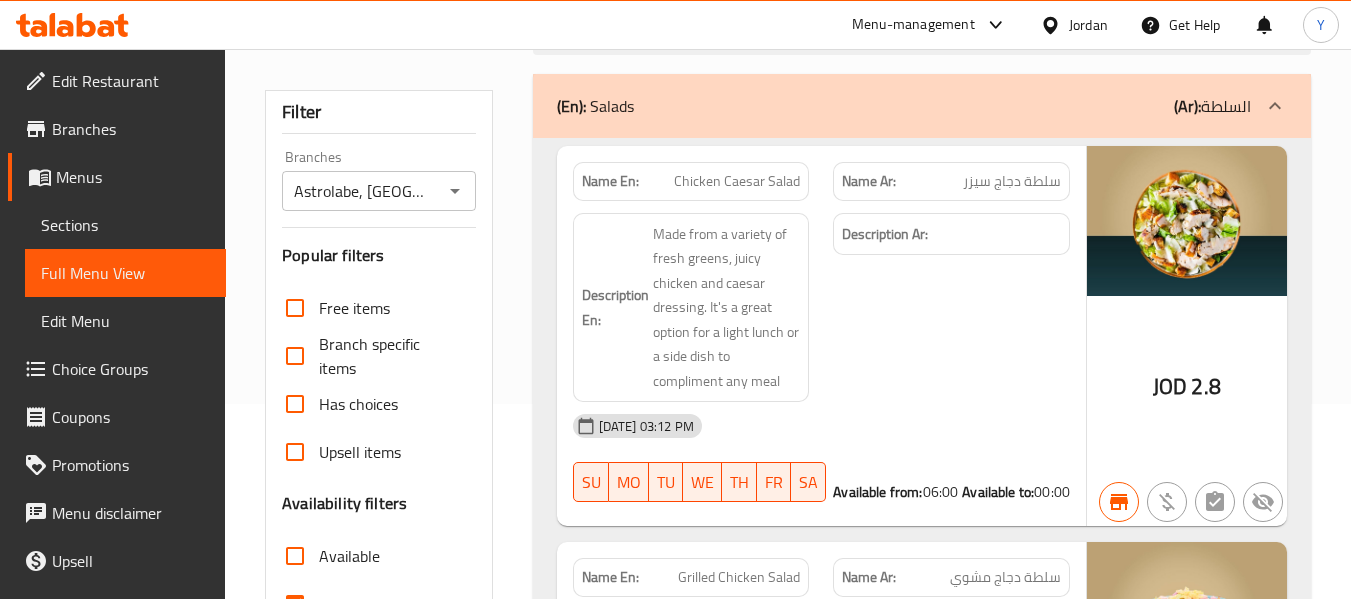 click on "Description Ar:" at bounding box center (951, 308) 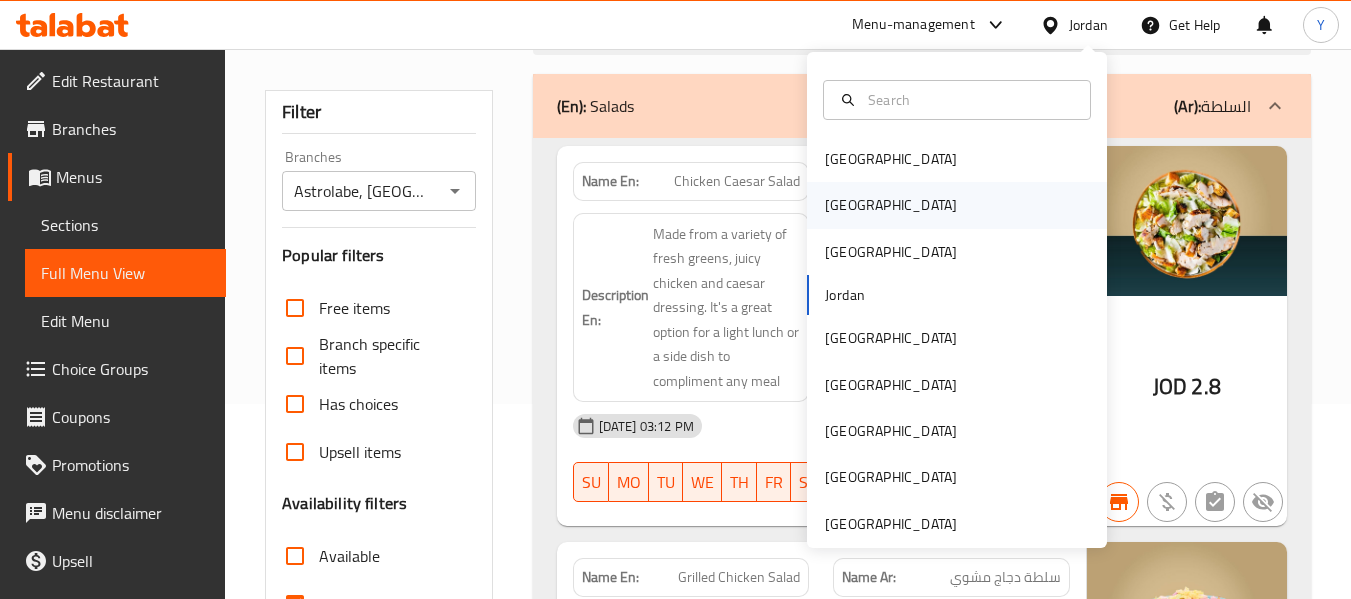 click on "[GEOGRAPHIC_DATA]" at bounding box center (957, 205) 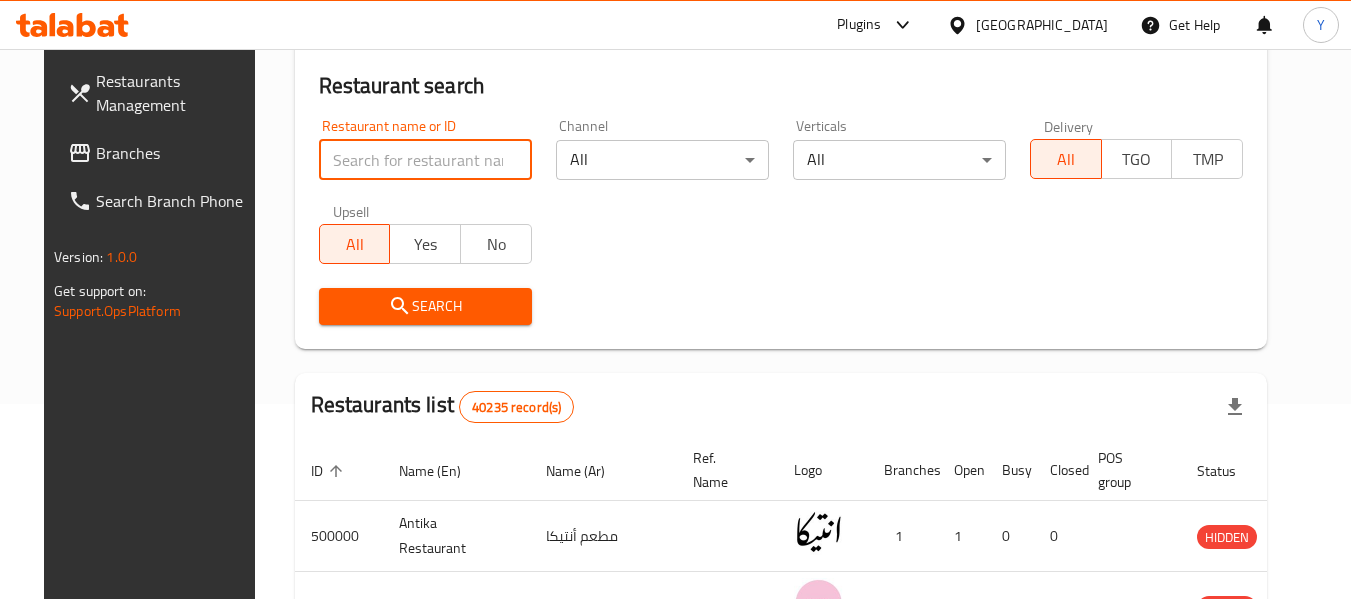 click at bounding box center (425, 160) 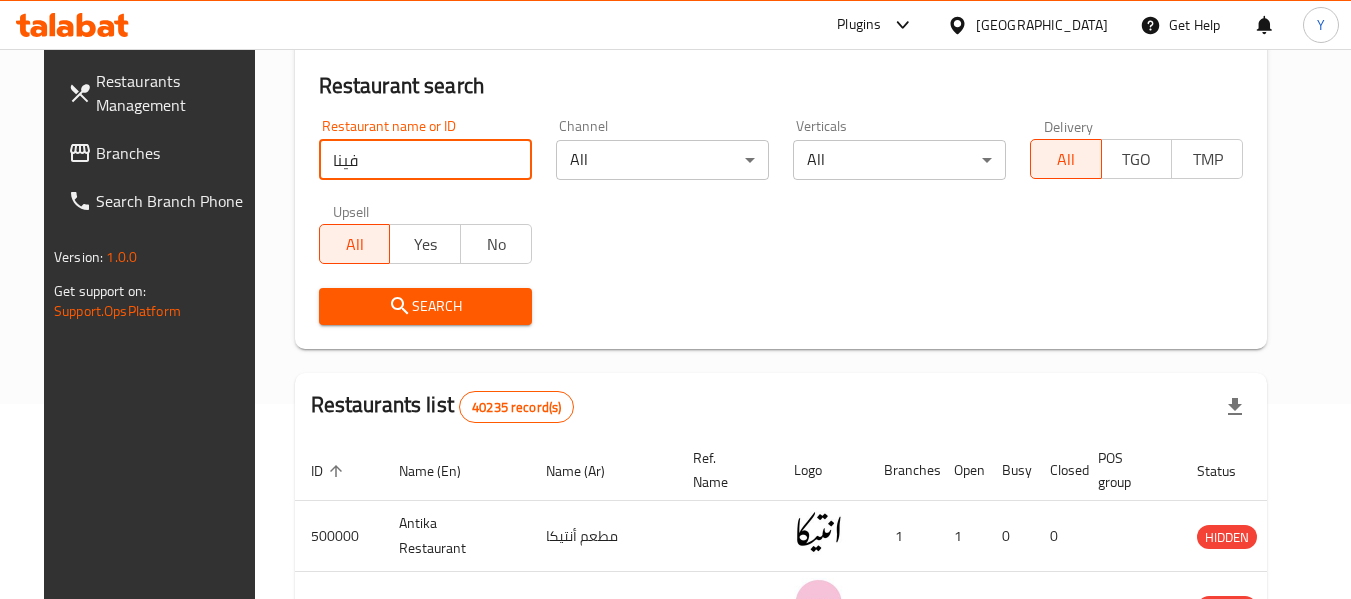 type on "فينا" 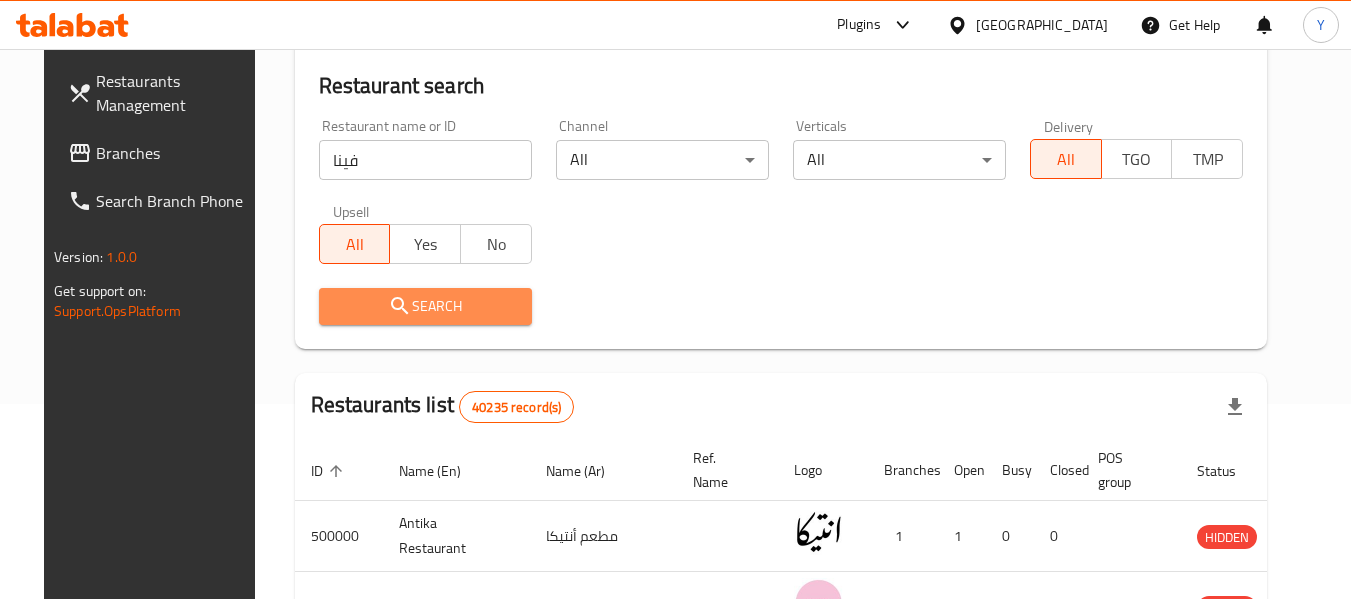 click 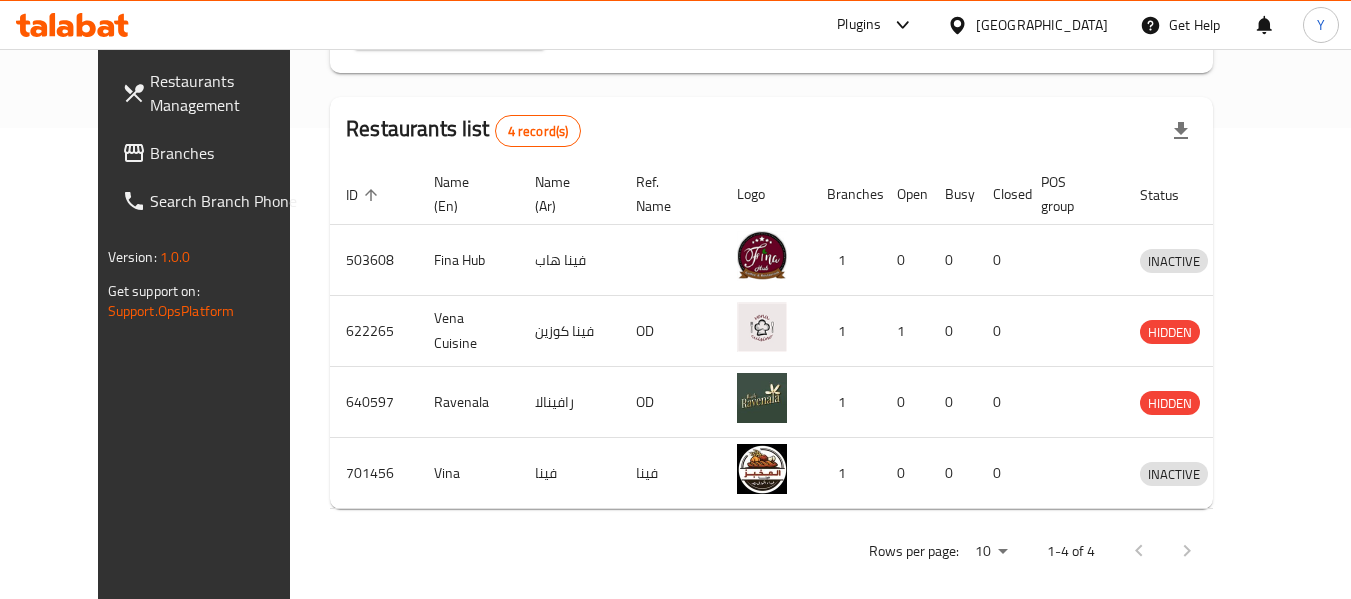 scroll, scrollTop: 489, scrollLeft: 0, axis: vertical 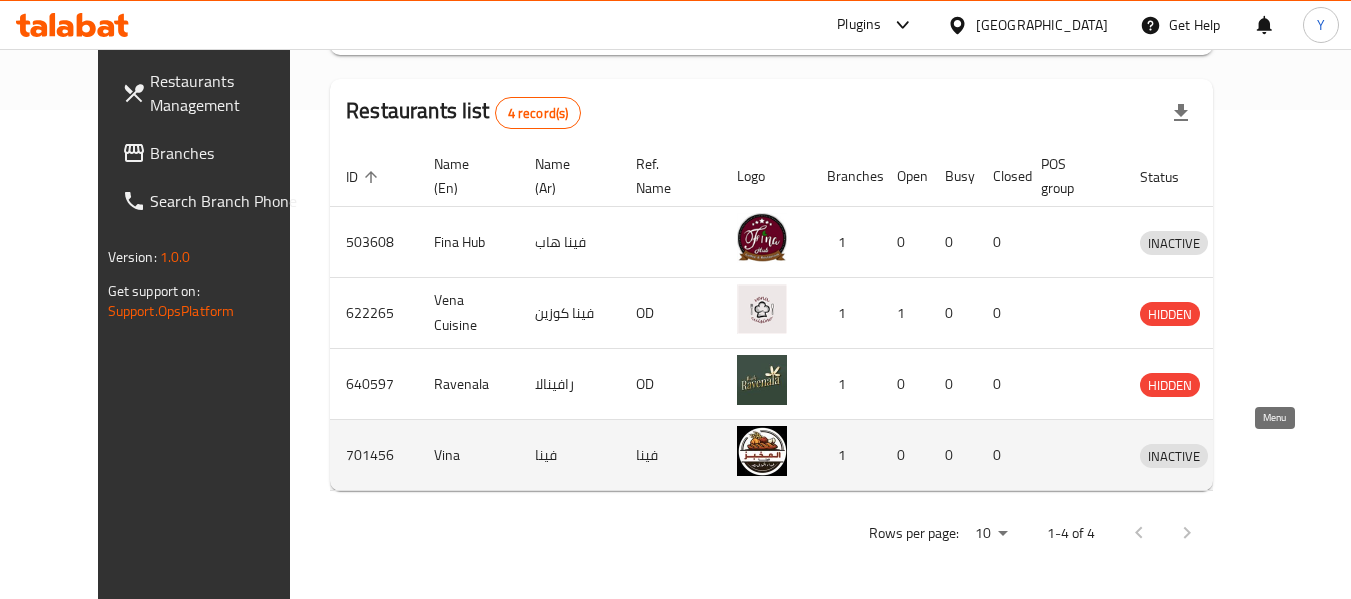 click 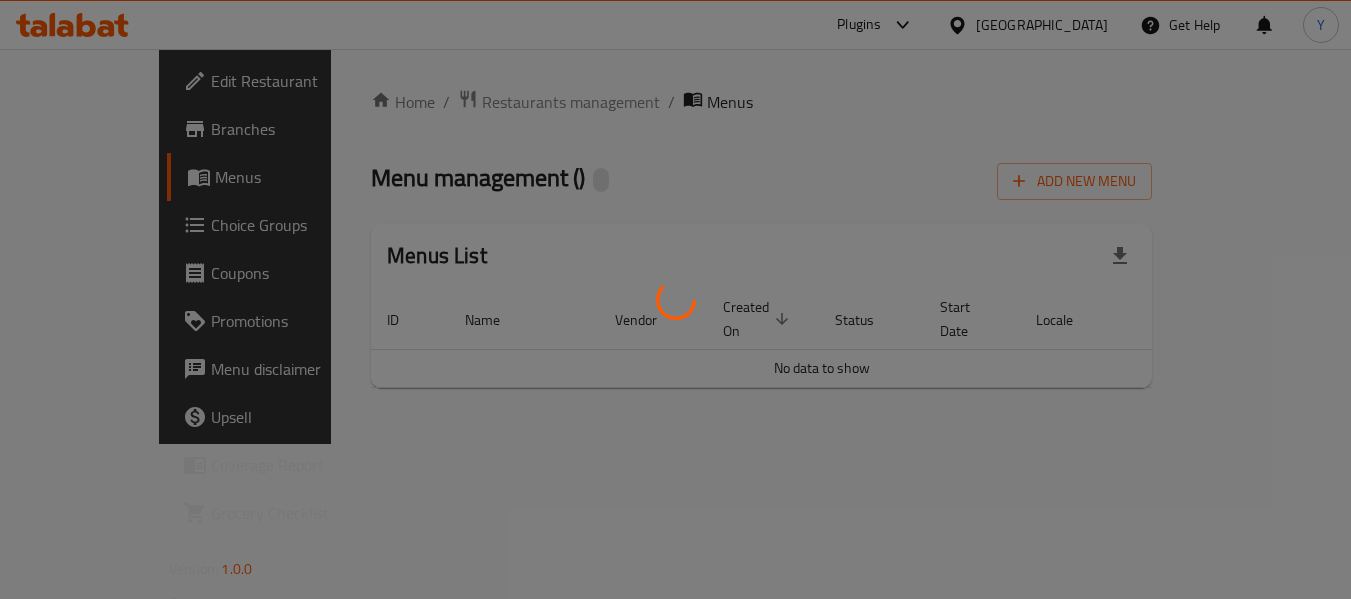 scroll, scrollTop: 0, scrollLeft: 0, axis: both 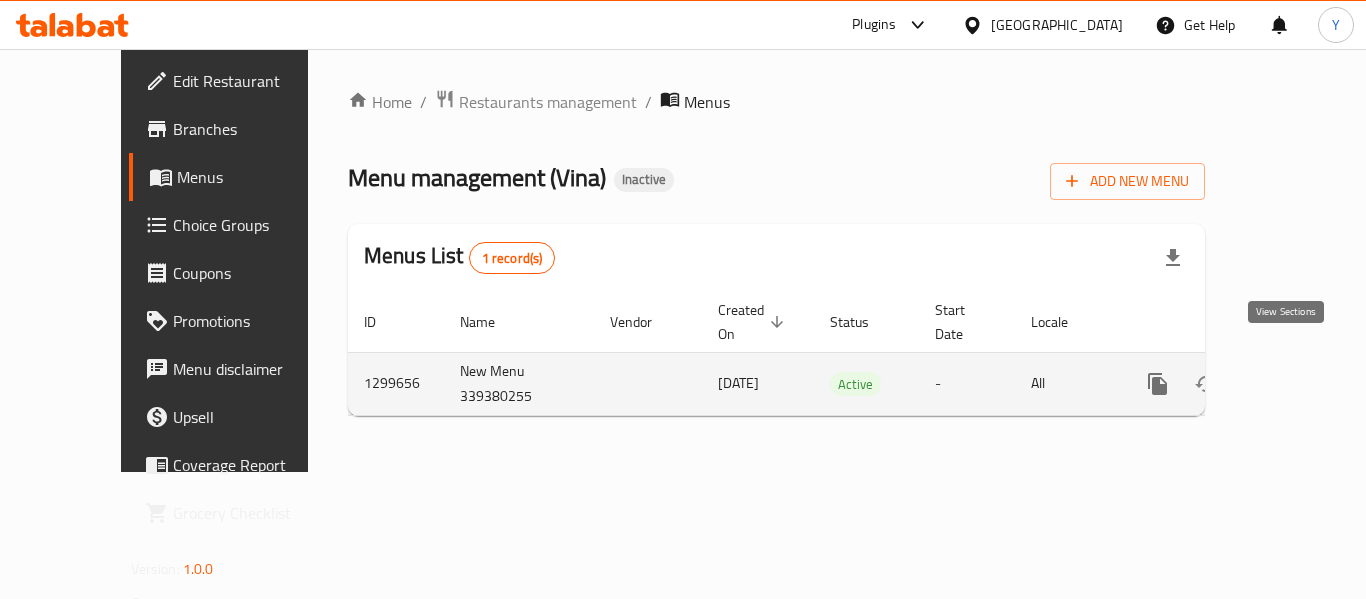 click 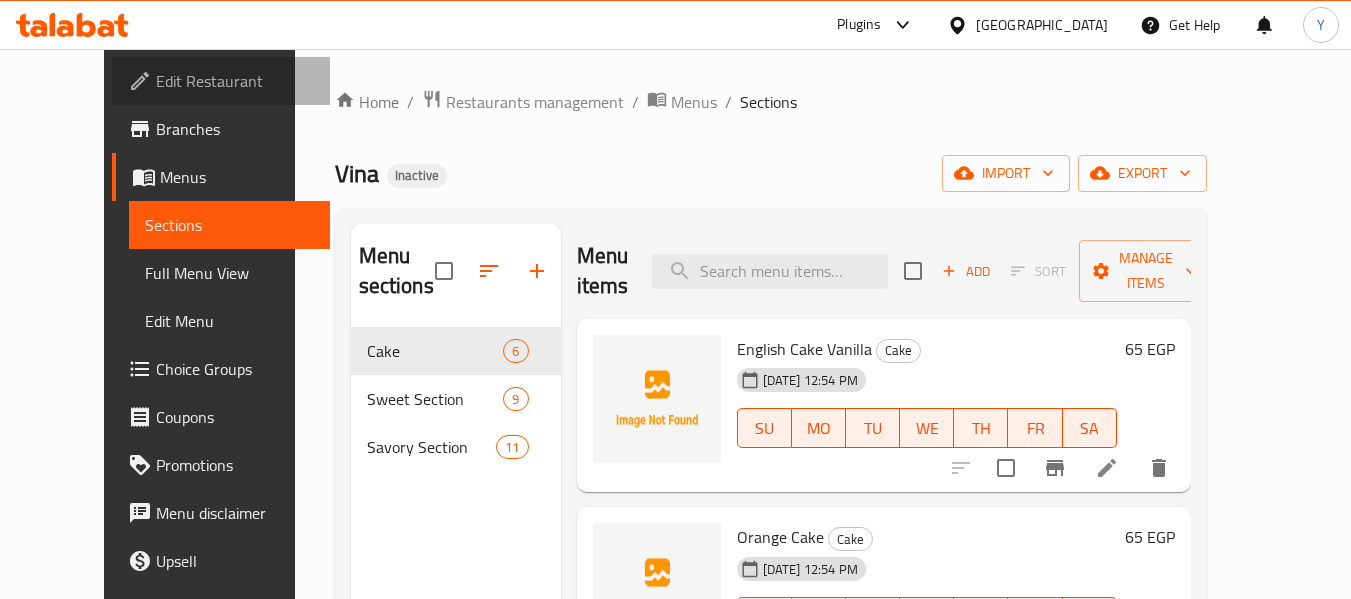 click on "Edit Restaurant" at bounding box center (235, 81) 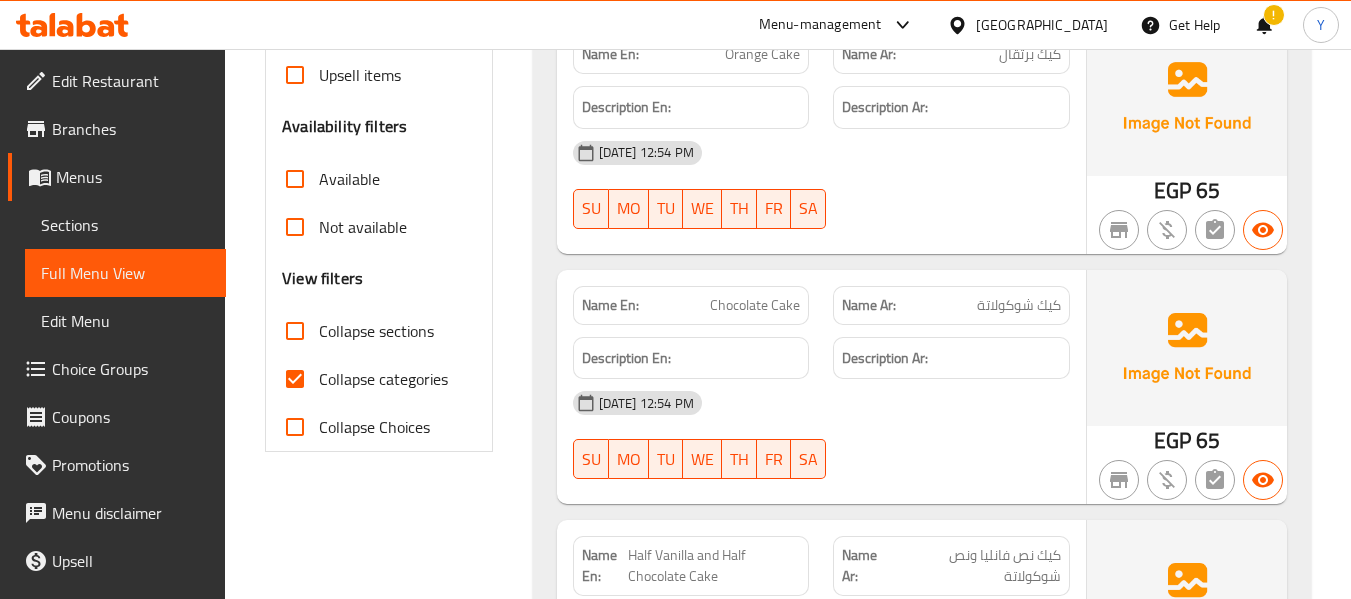scroll, scrollTop: 0, scrollLeft: 0, axis: both 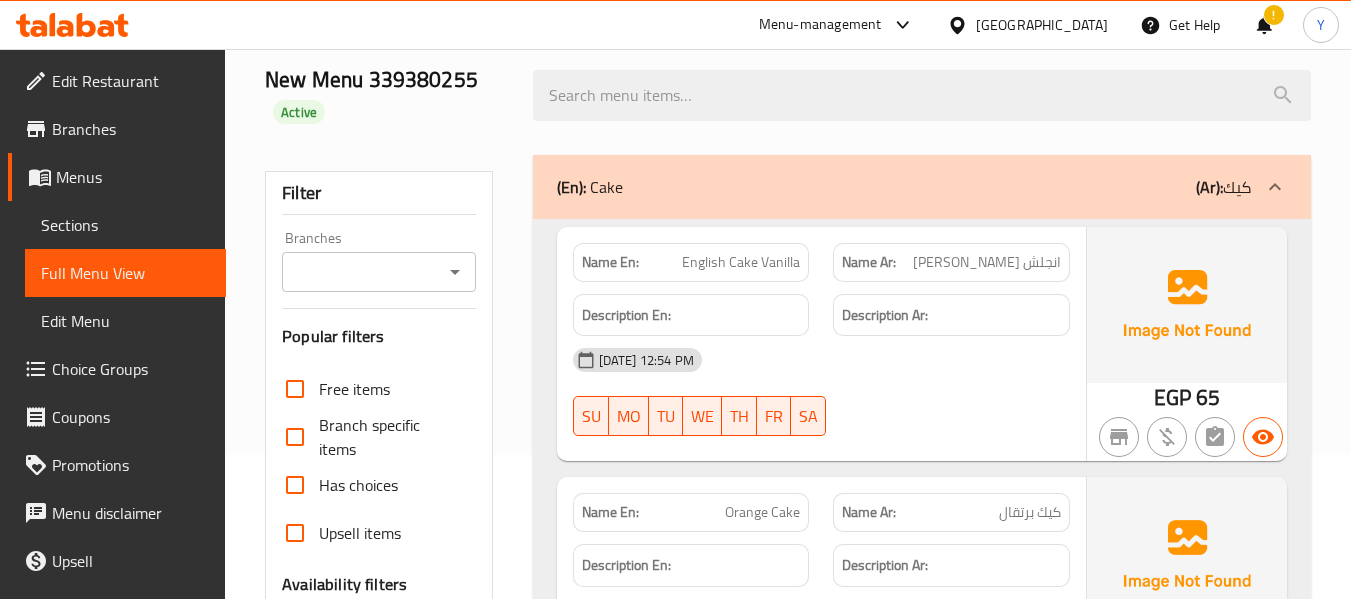 click on "Name En:" at bounding box center (610, 262) 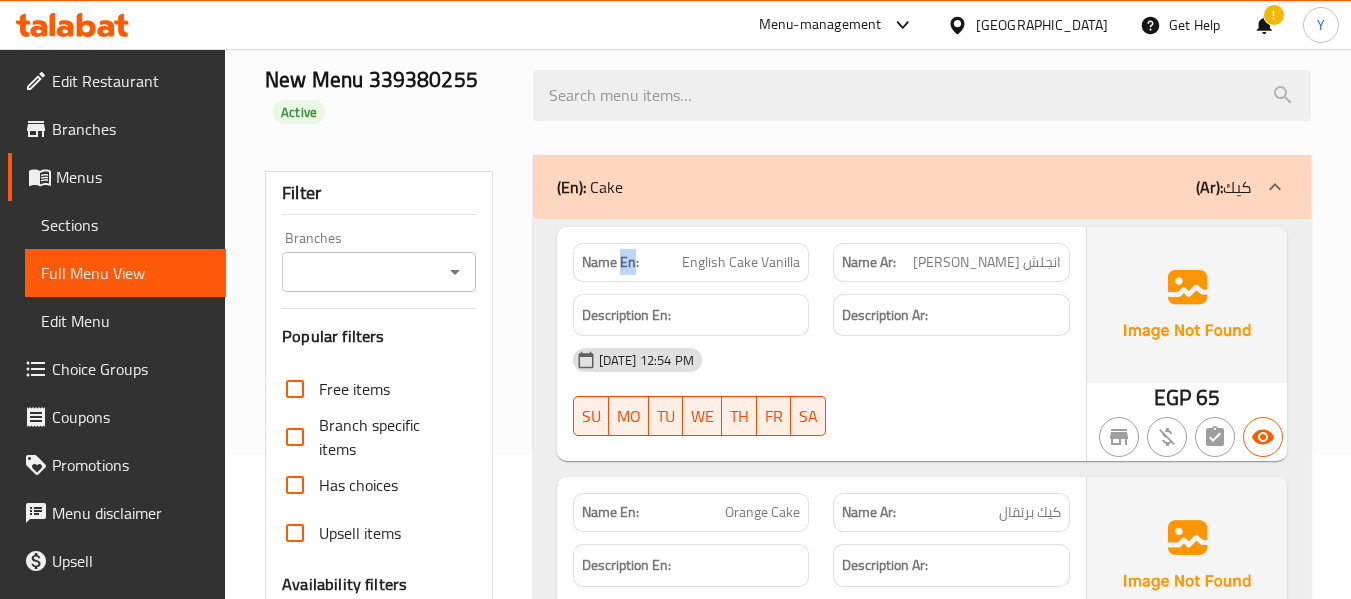 click on "Name En:" at bounding box center [610, 262] 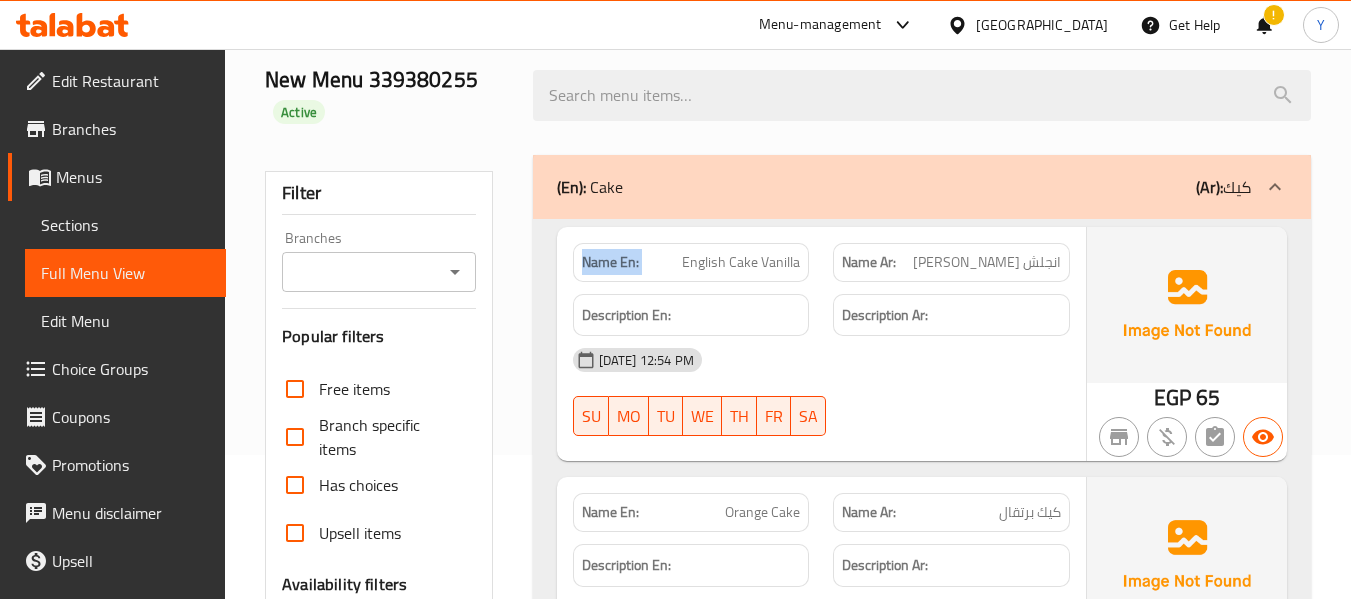 click on "Name En:" at bounding box center (610, 262) 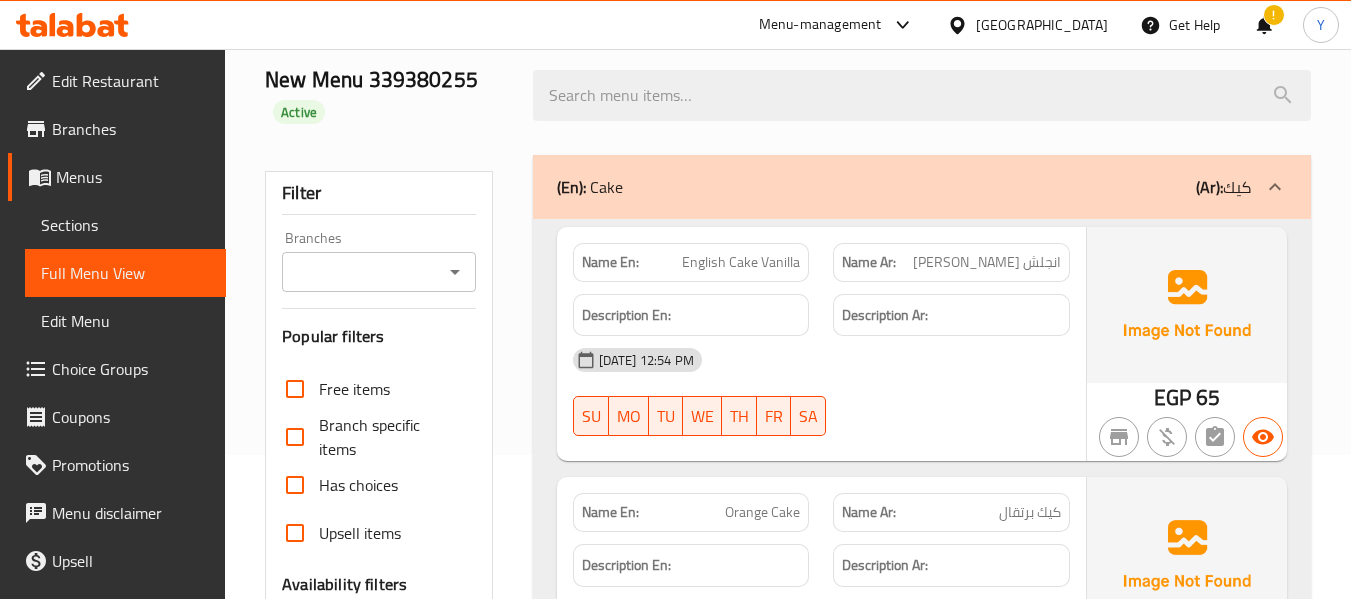 click on "Name En:" at bounding box center (610, 262) 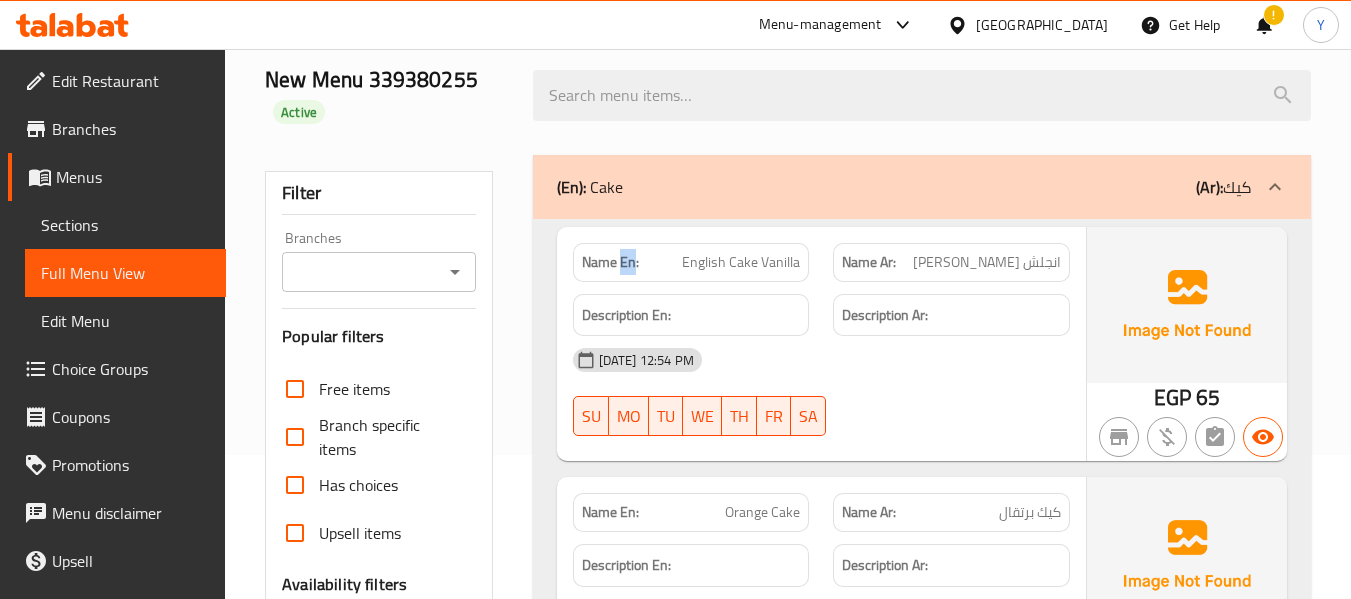 click on "Name En:" at bounding box center [610, 262] 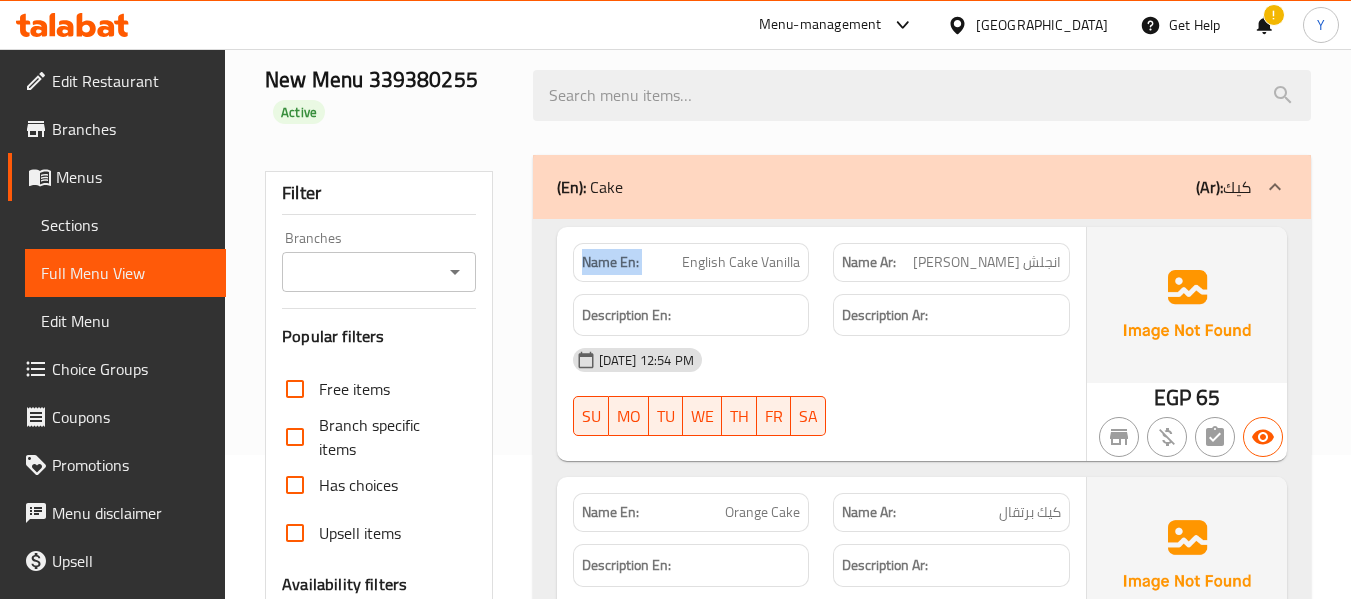 click on "Name En:" at bounding box center [610, 262] 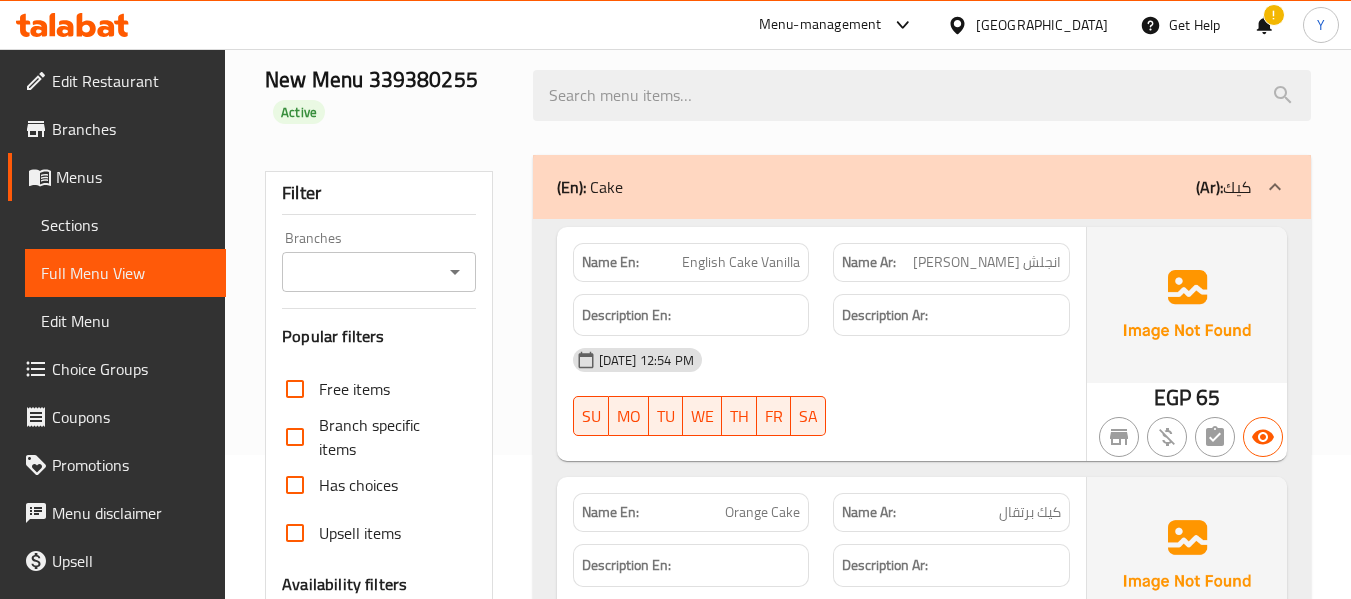 click on "Description En:" at bounding box center (691, 315) 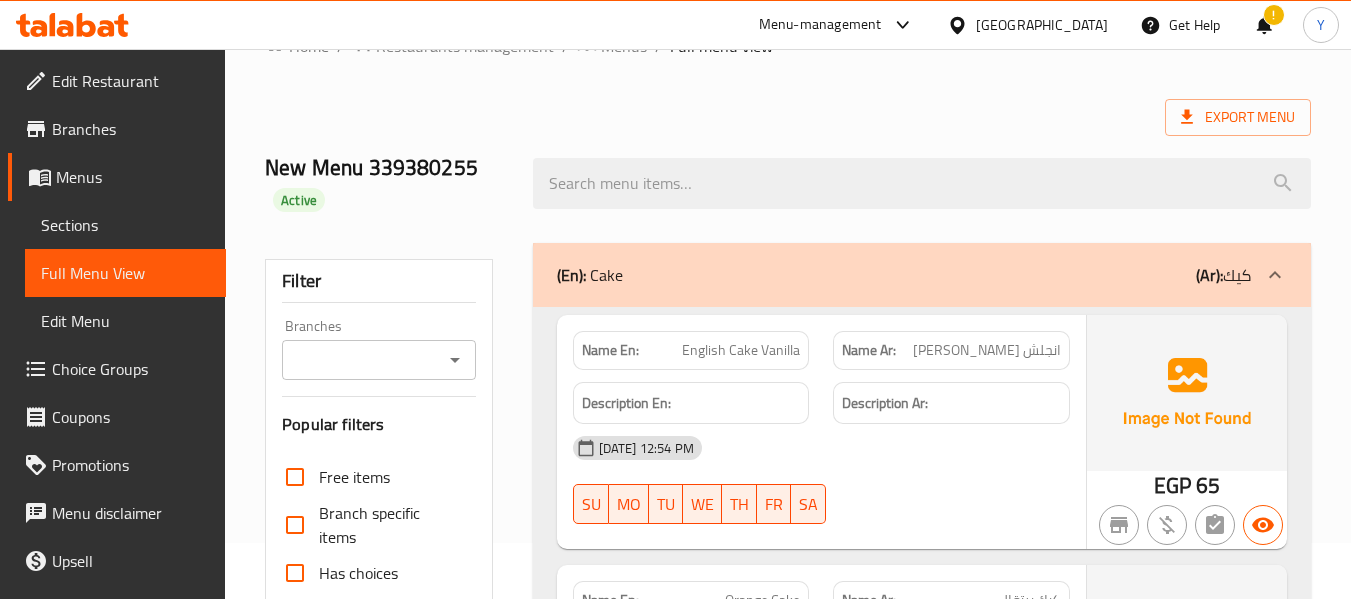 scroll, scrollTop: 0, scrollLeft: 0, axis: both 